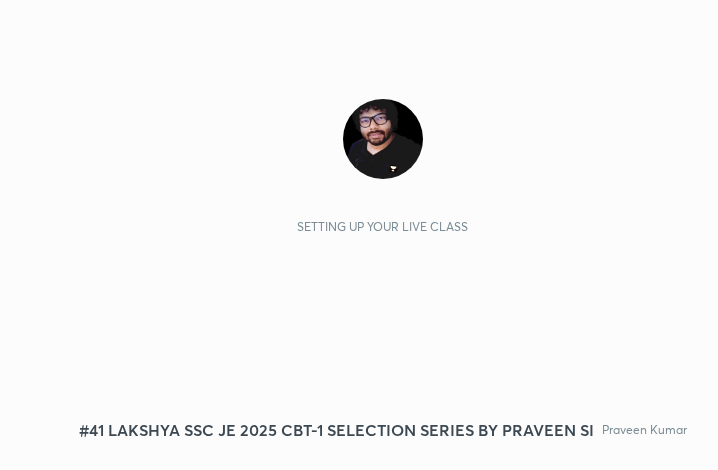 scroll, scrollTop: 0, scrollLeft: 0, axis: both 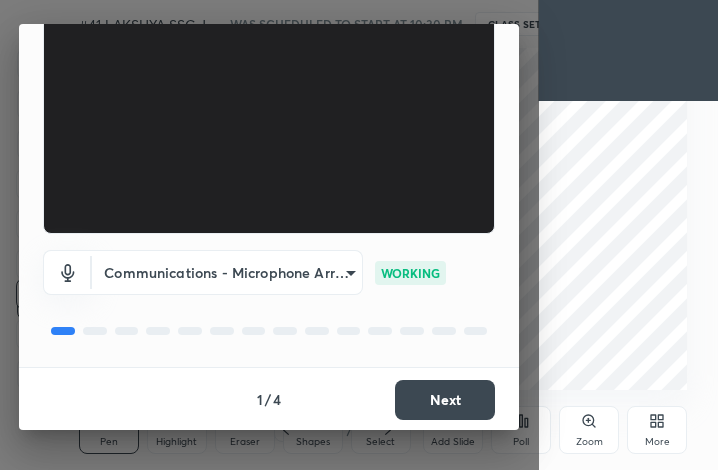 click on "Next" at bounding box center (445, 400) 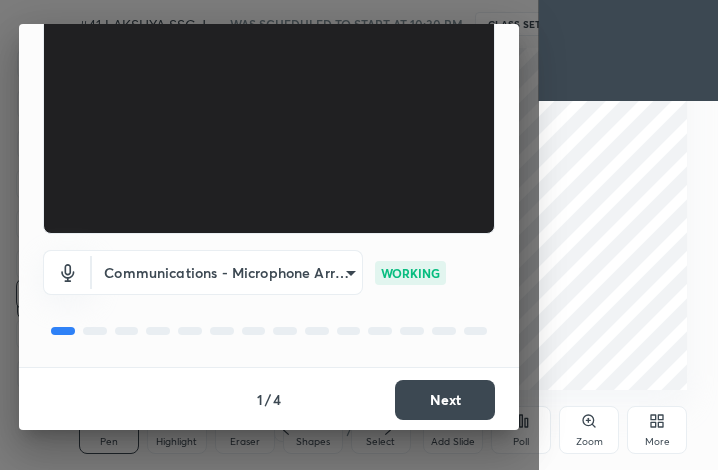 scroll, scrollTop: 0, scrollLeft: 0, axis: both 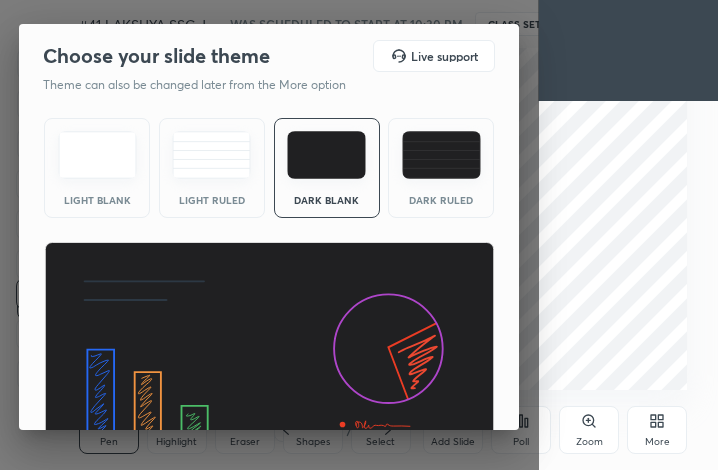 click at bounding box center [269, 369] 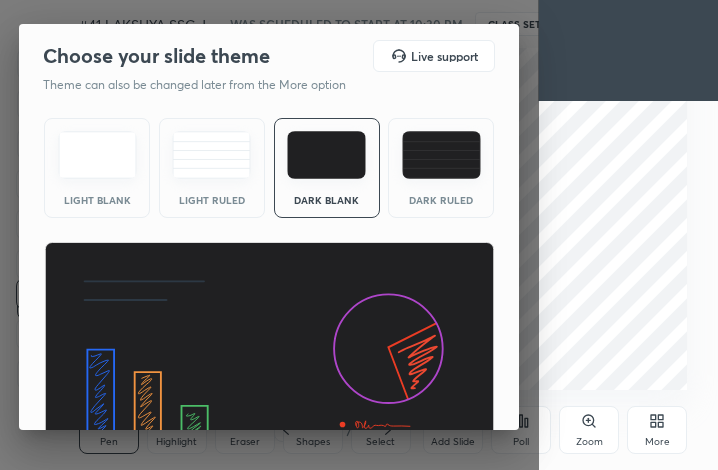 click on "Light Blank Light Ruled Dark Blank Dark Ruled" at bounding box center (269, 303) 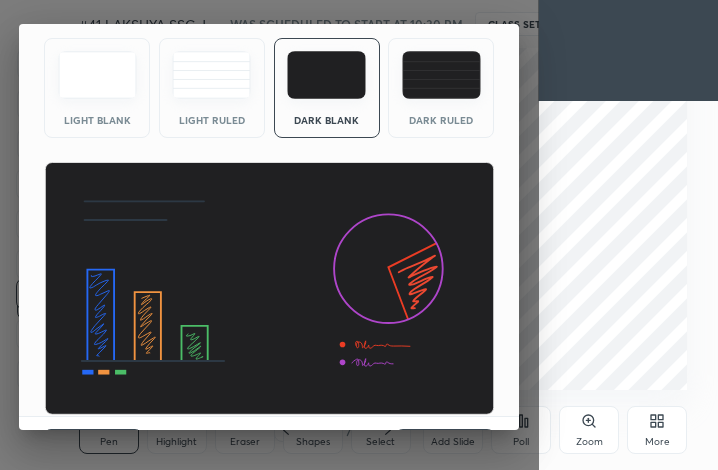 scroll, scrollTop: 129, scrollLeft: 0, axis: vertical 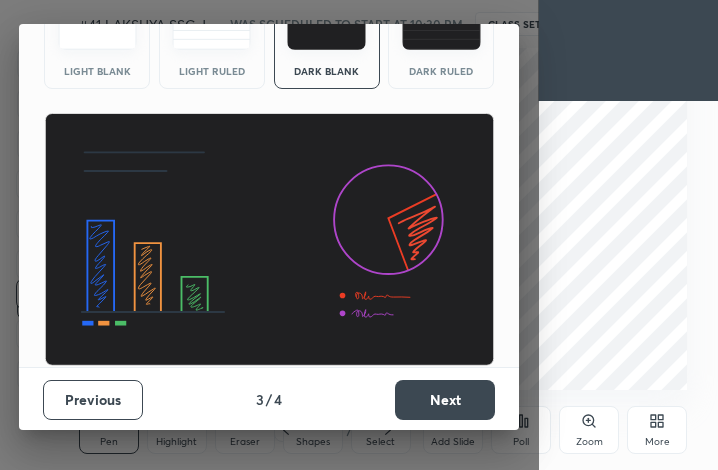 click on "Next" at bounding box center [445, 400] 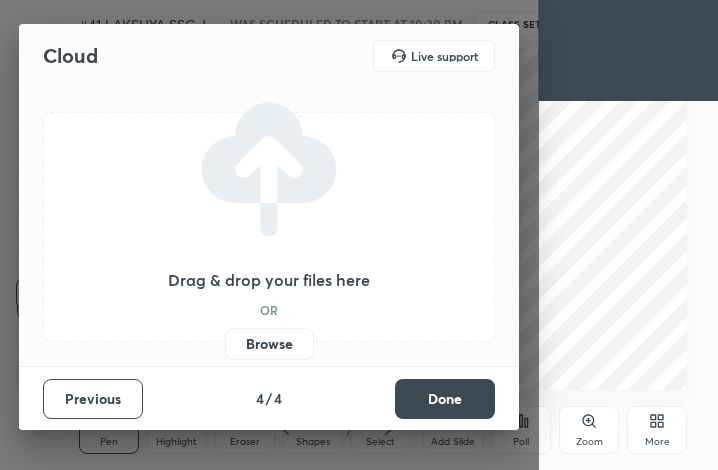 click on "Done" at bounding box center [445, 399] 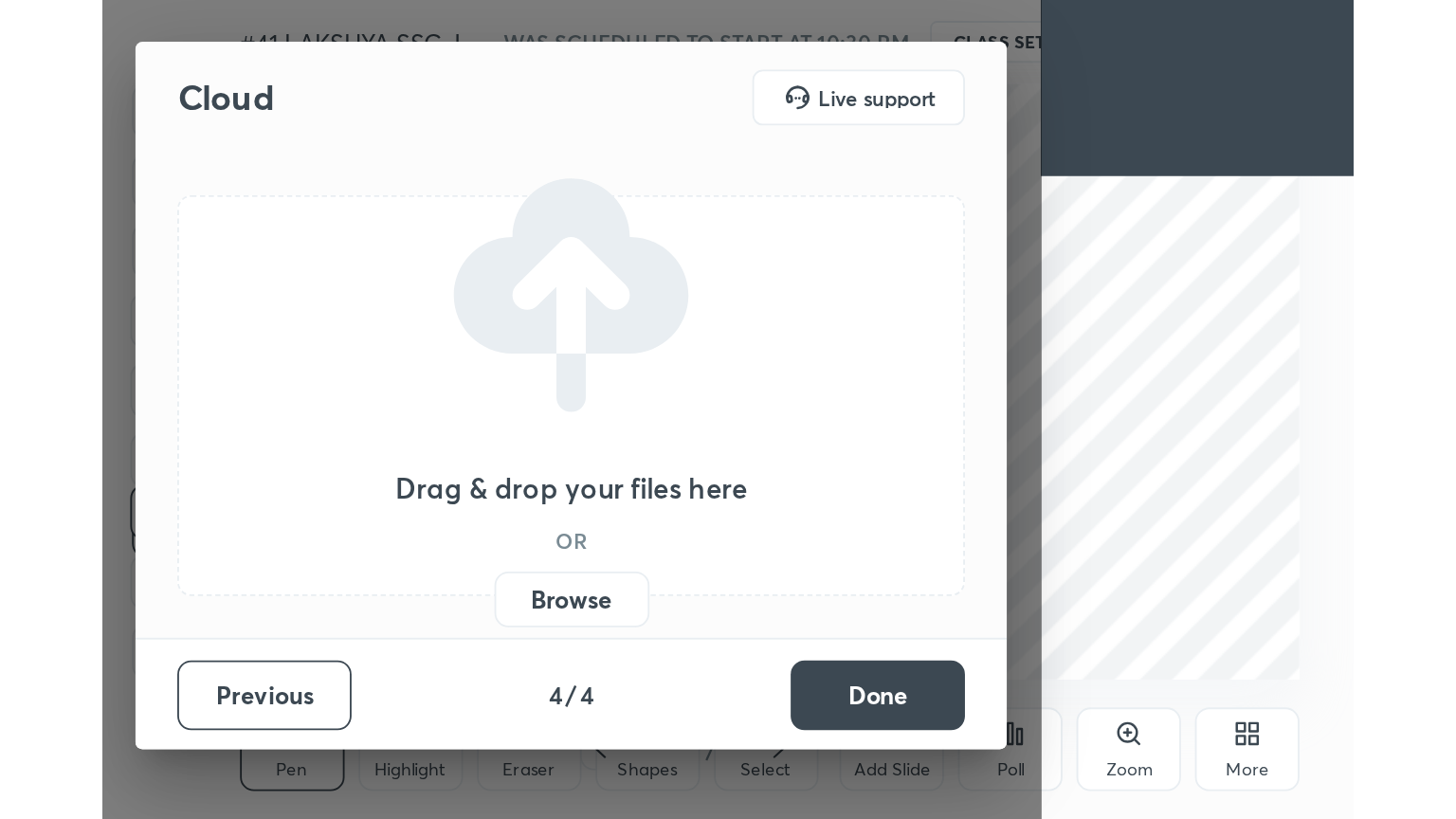 scroll, scrollTop: 0, scrollLeft: 0, axis: both 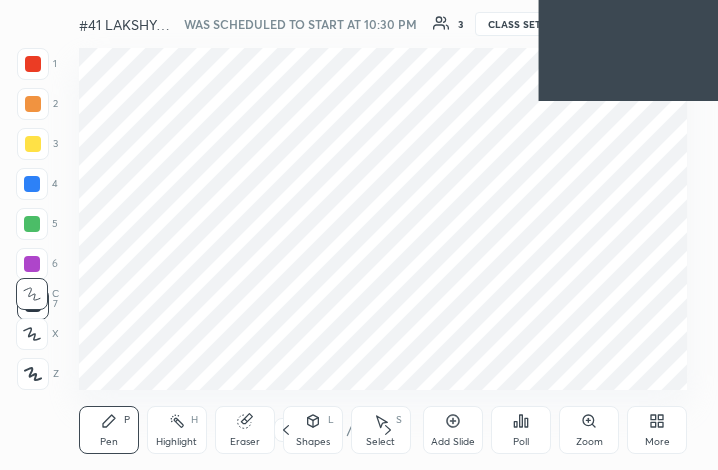 click 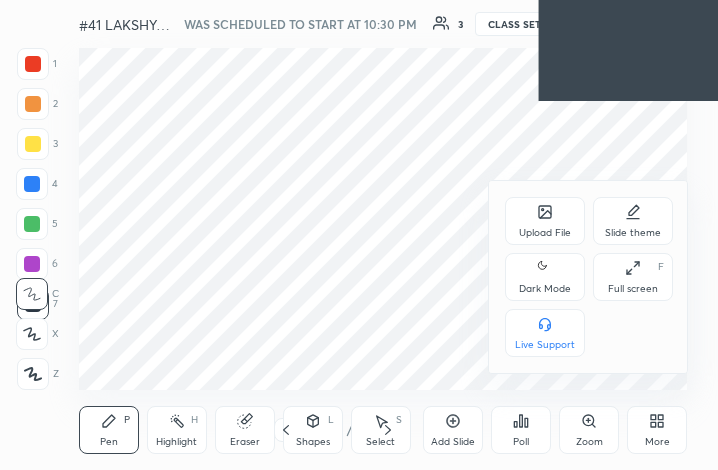 click 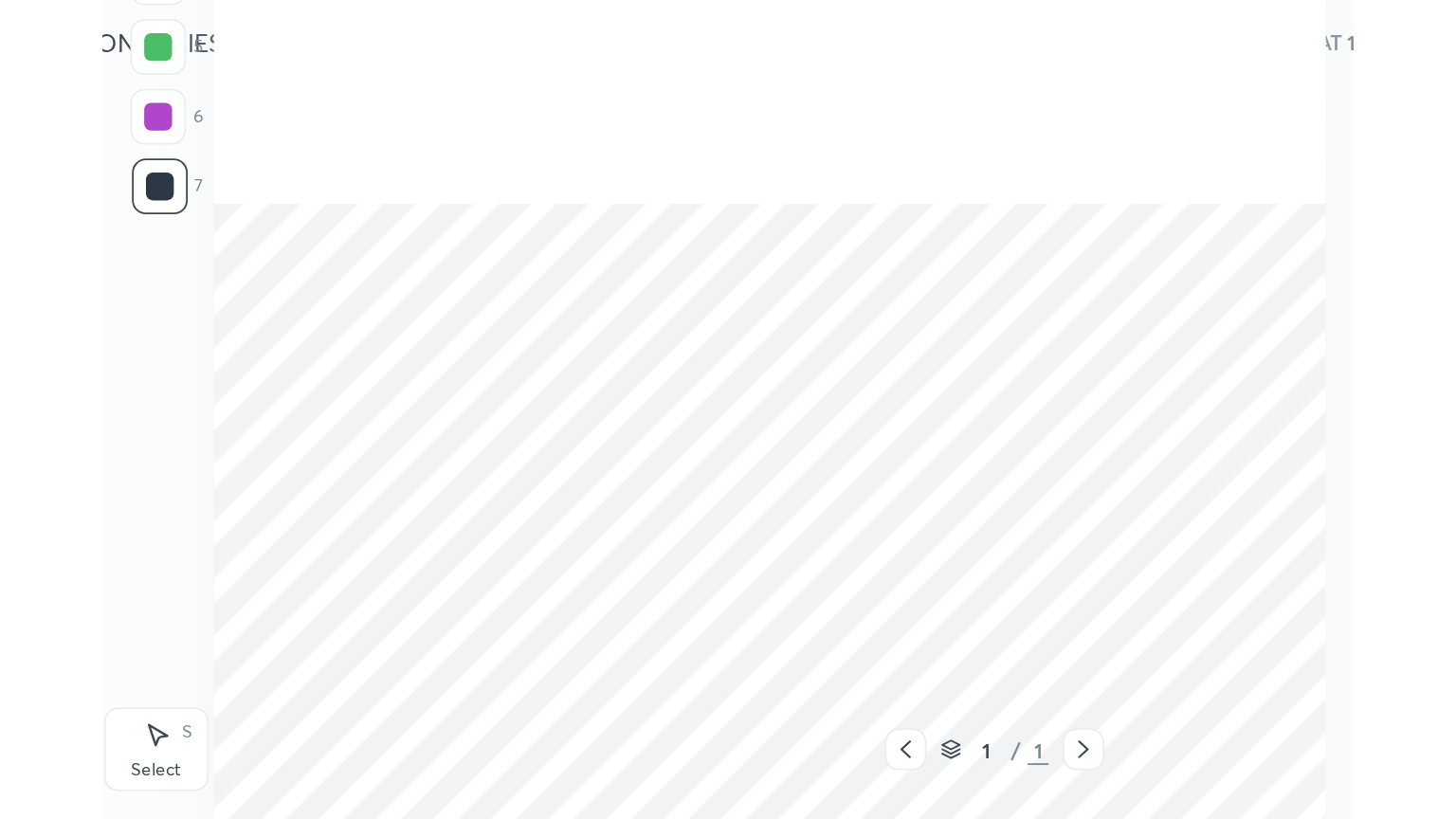 scroll, scrollTop: 94094, scrollLeft: 93431, axis: both 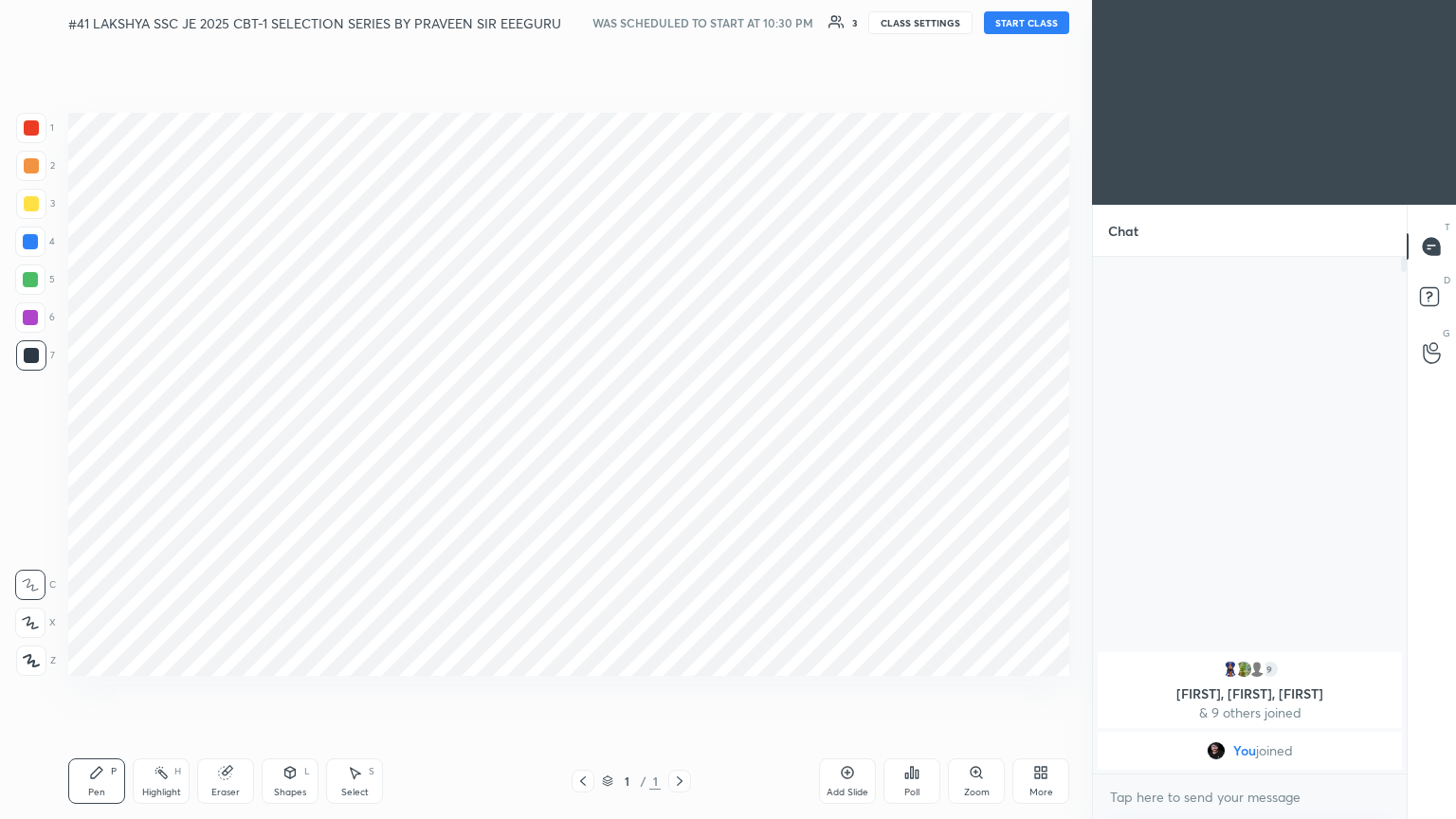 click on "START CLASS" at bounding box center (1027, 23) 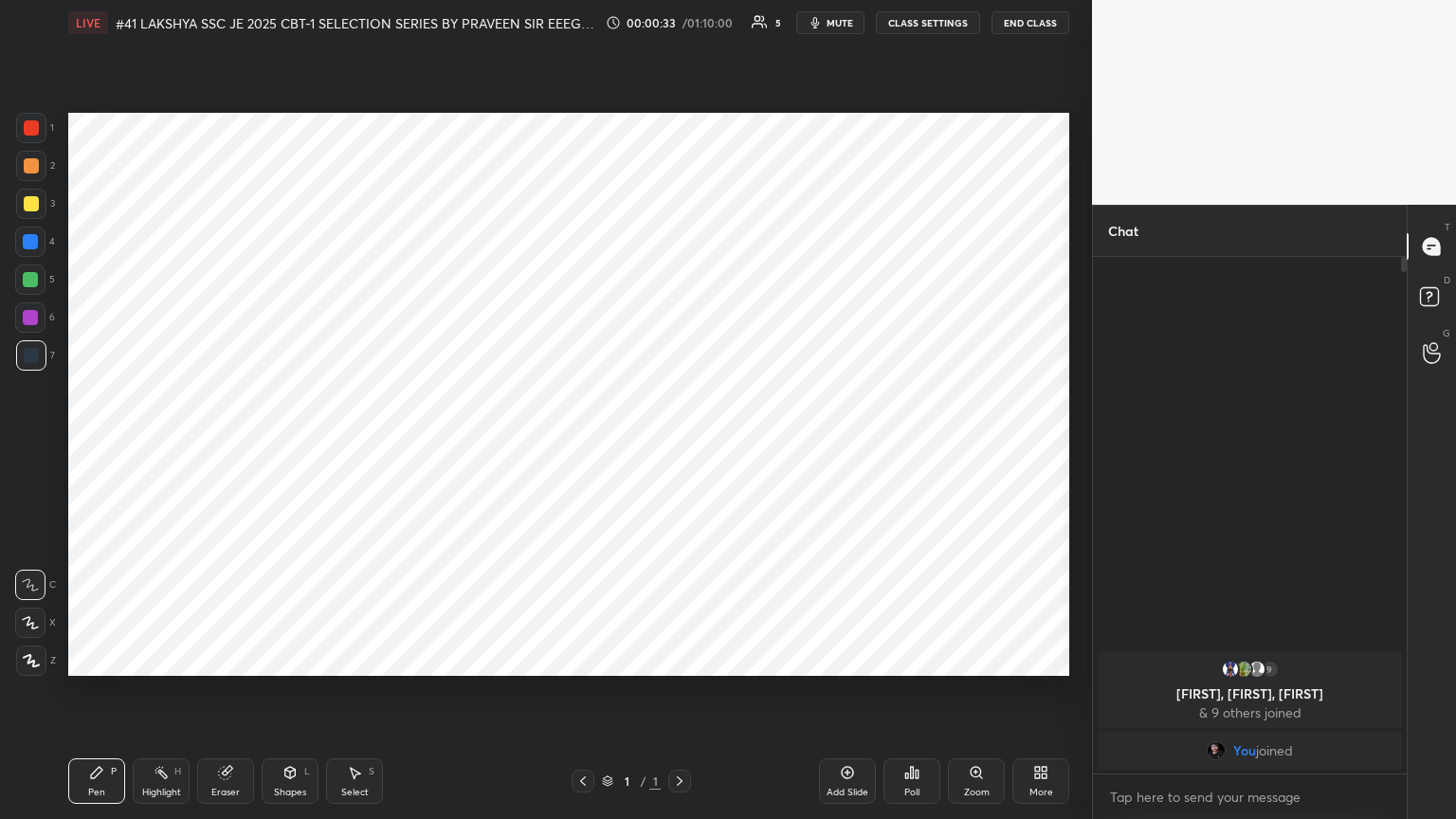 click 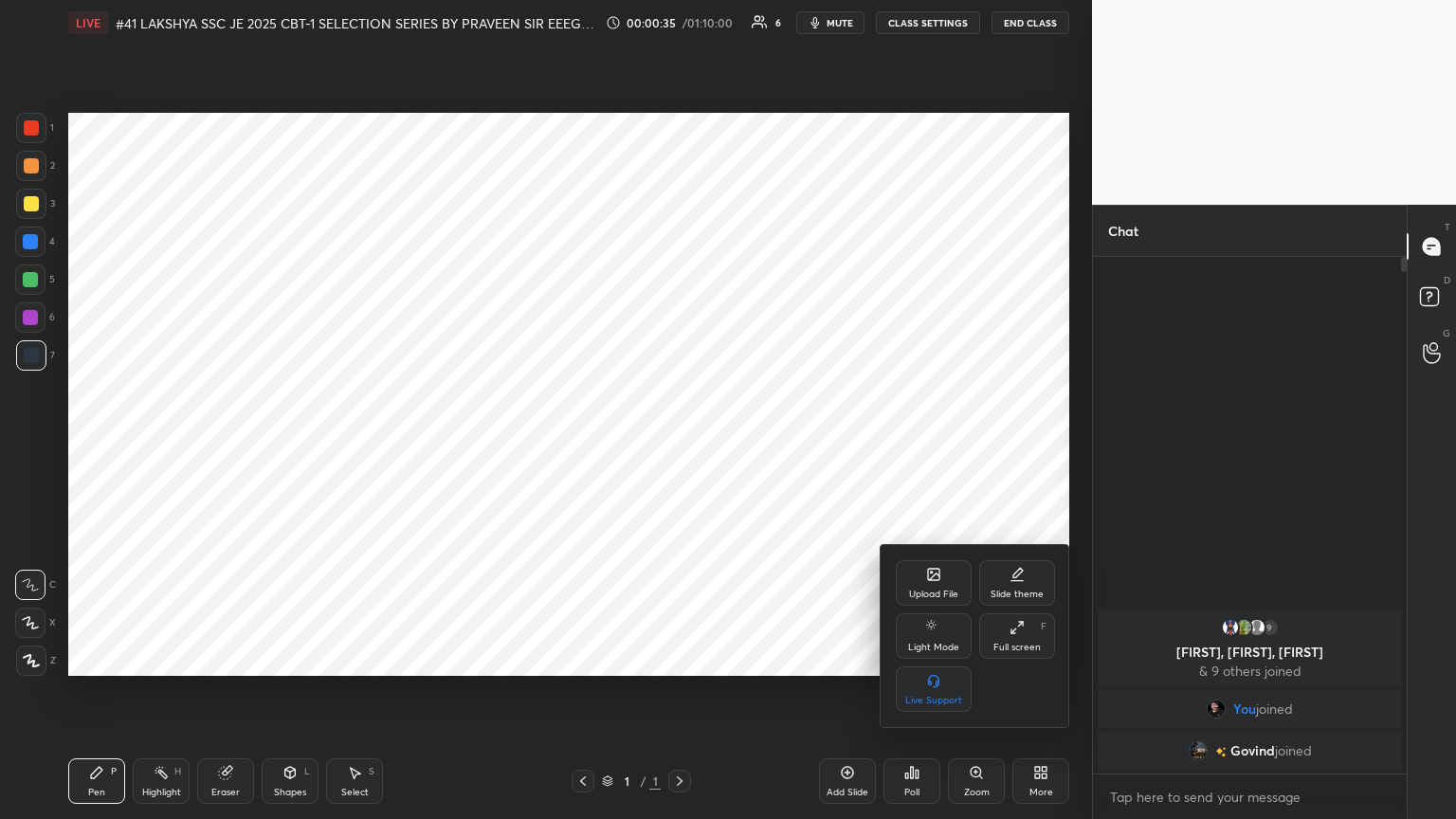 click on "Upload File" at bounding box center [934, 594] 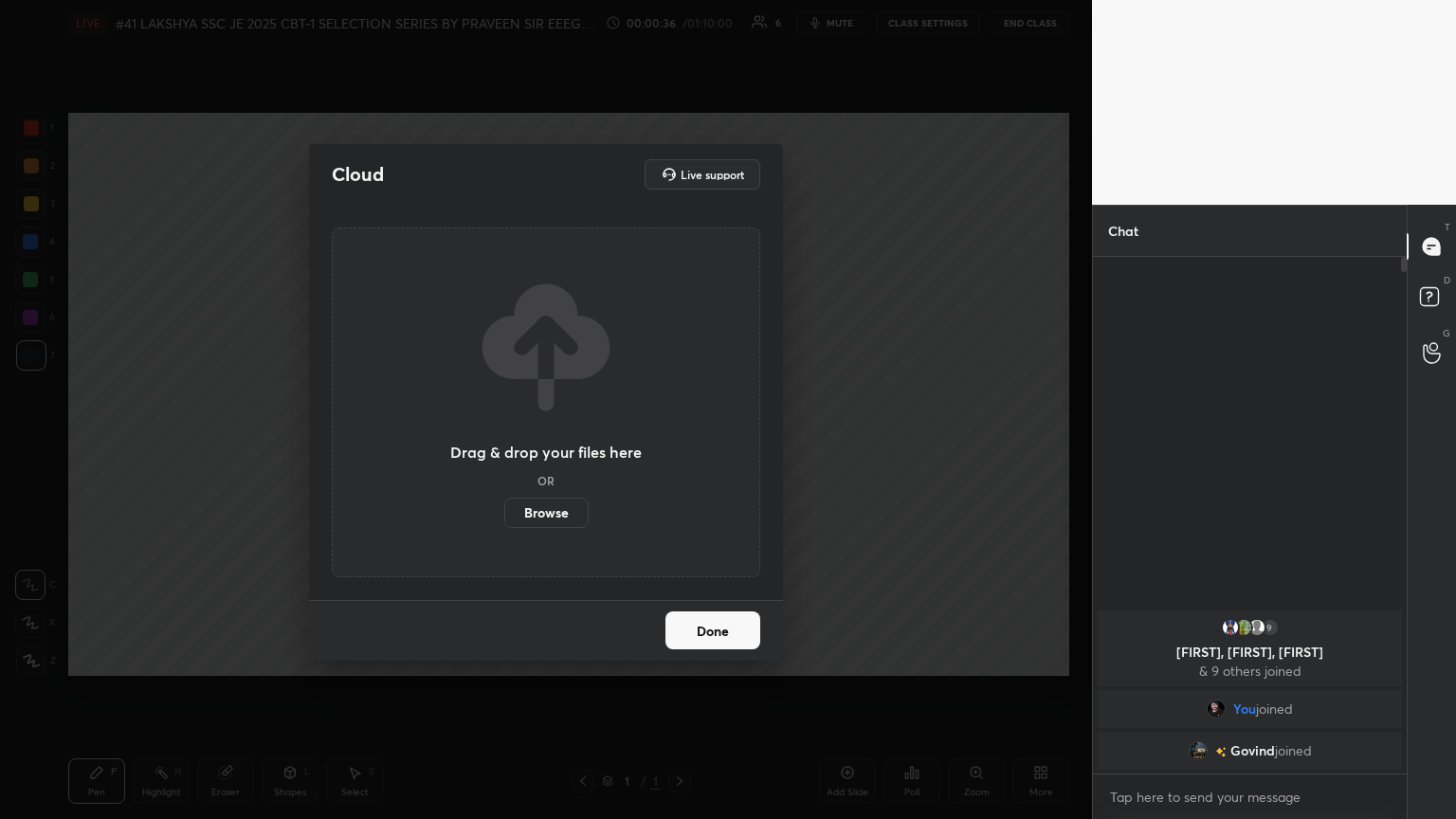 click on "Browse" at bounding box center (546, 513) 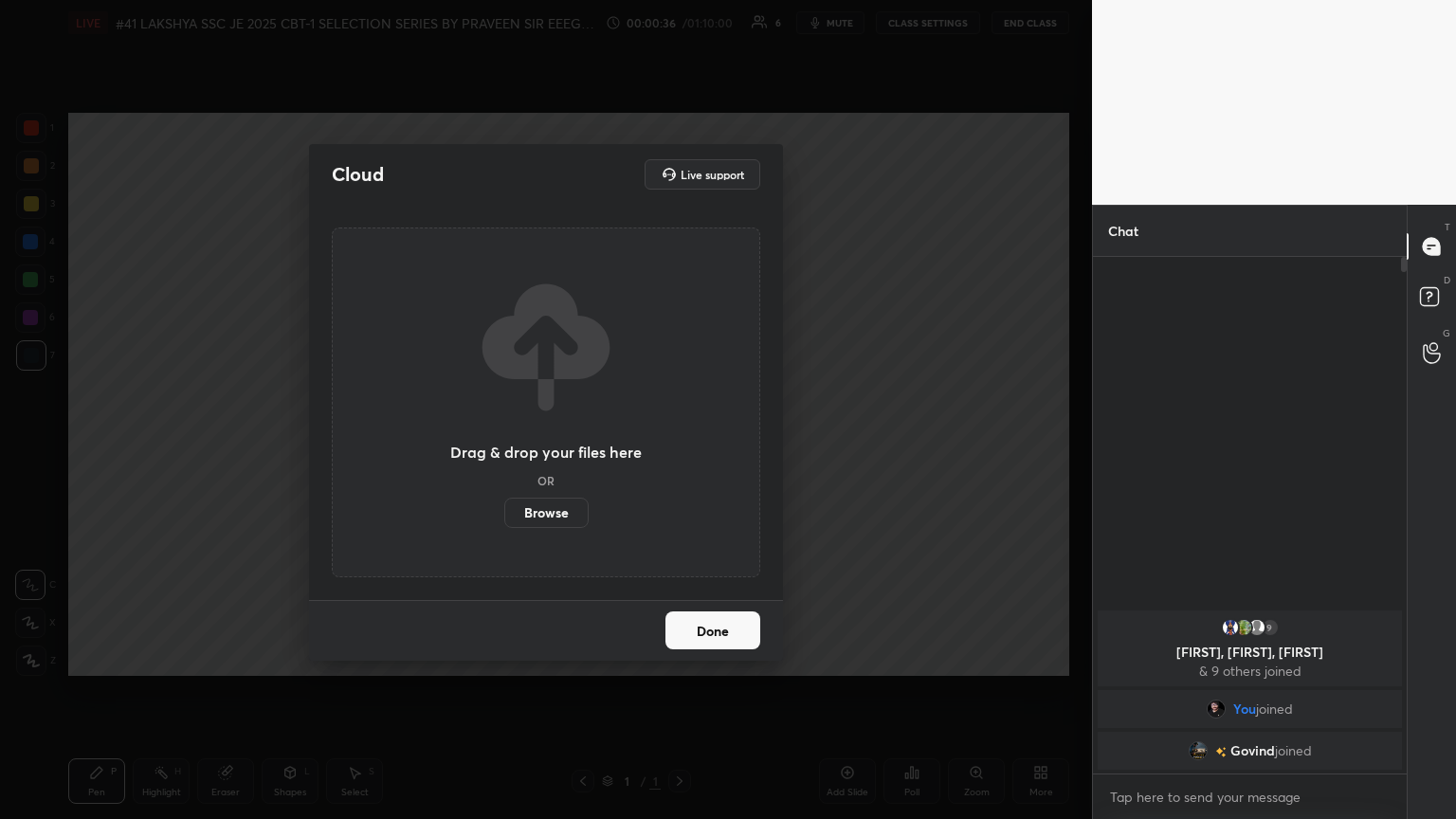 click on "Browse" at bounding box center [504, 513] 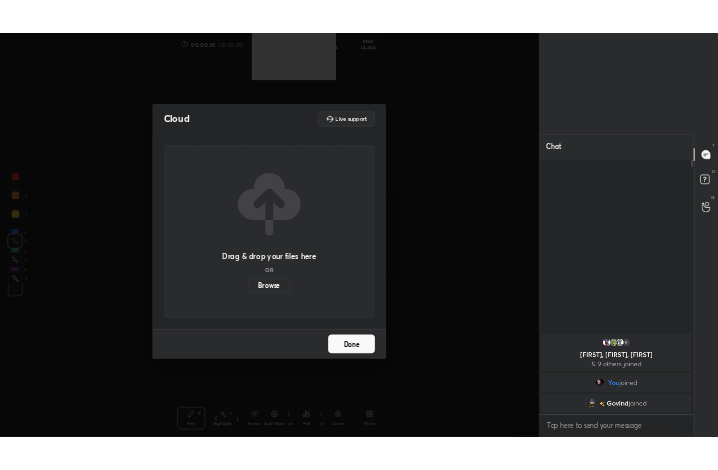scroll, scrollTop: 342, scrollLeft: 462, axis: both 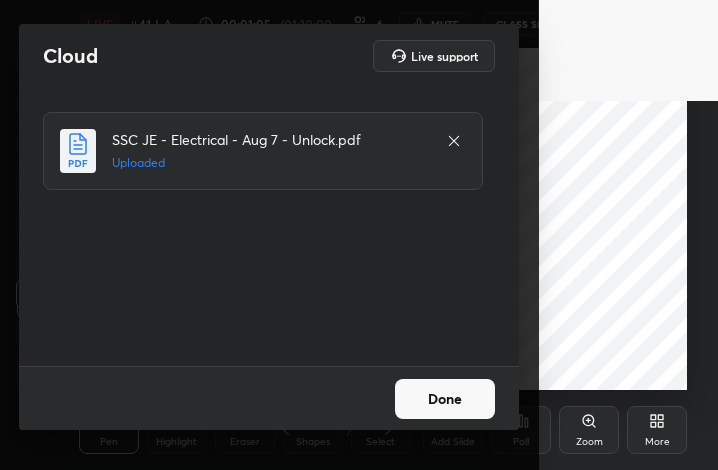 click on "Done" at bounding box center [445, 399] 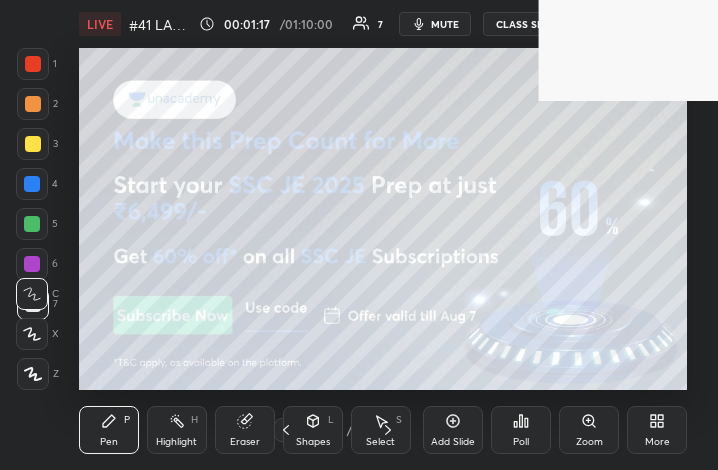click on "More" at bounding box center [657, 442] 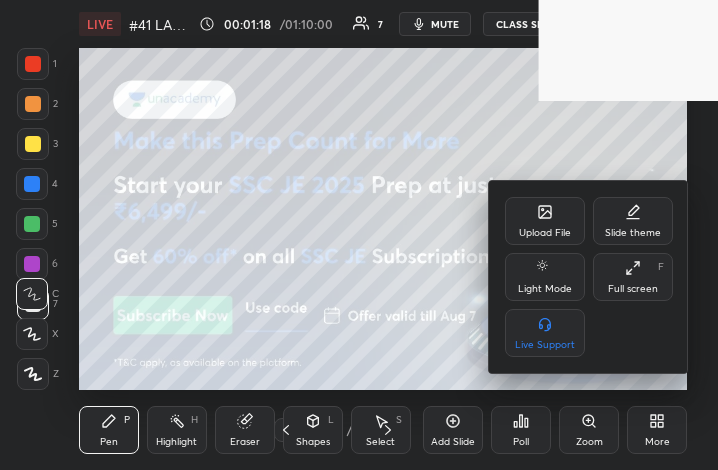 click on "Full screen" at bounding box center (633, 289) 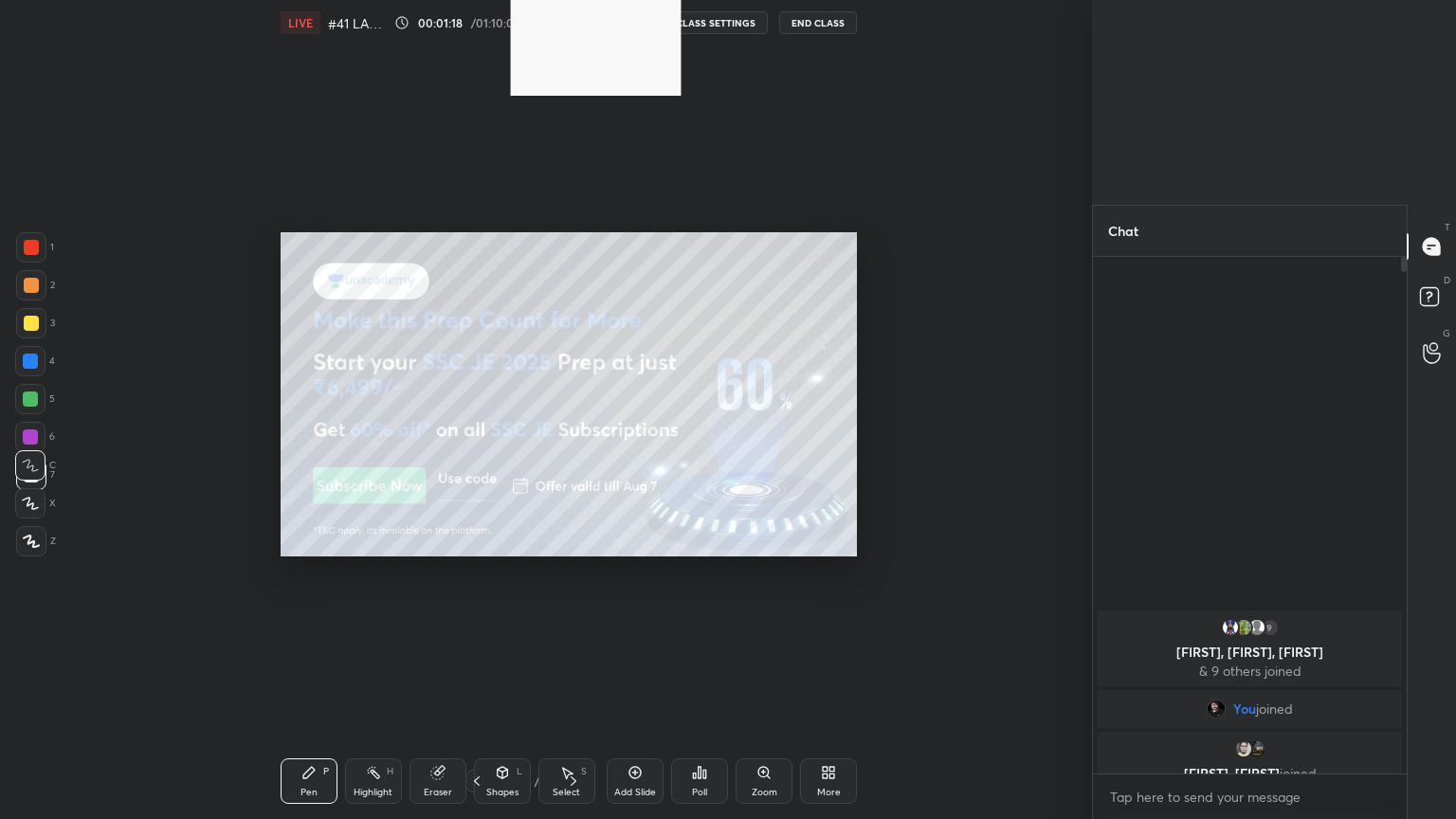 scroll, scrollTop: 94094, scrollLeft: 93441, axis: both 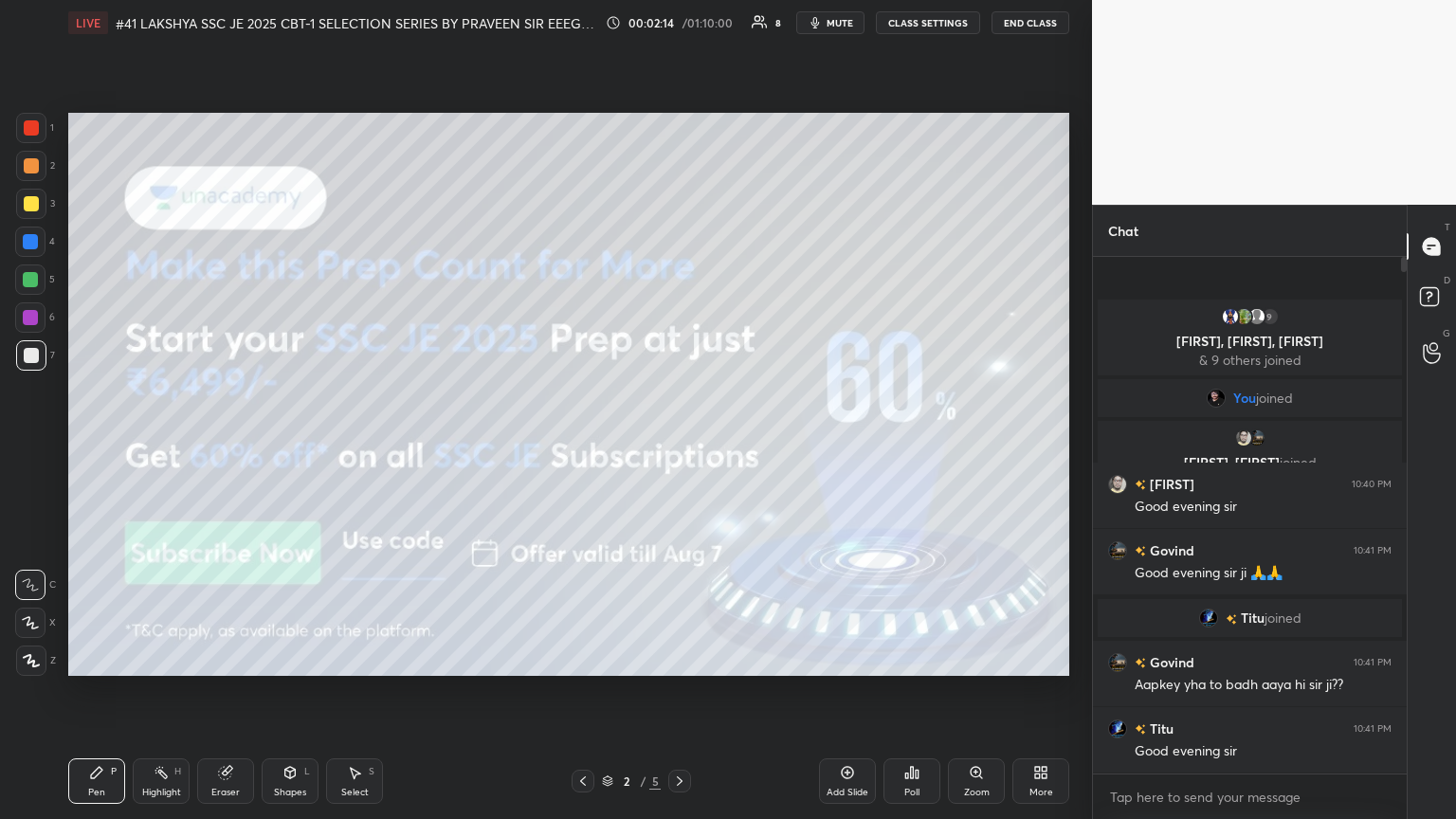 click at bounding box center (31, 128) 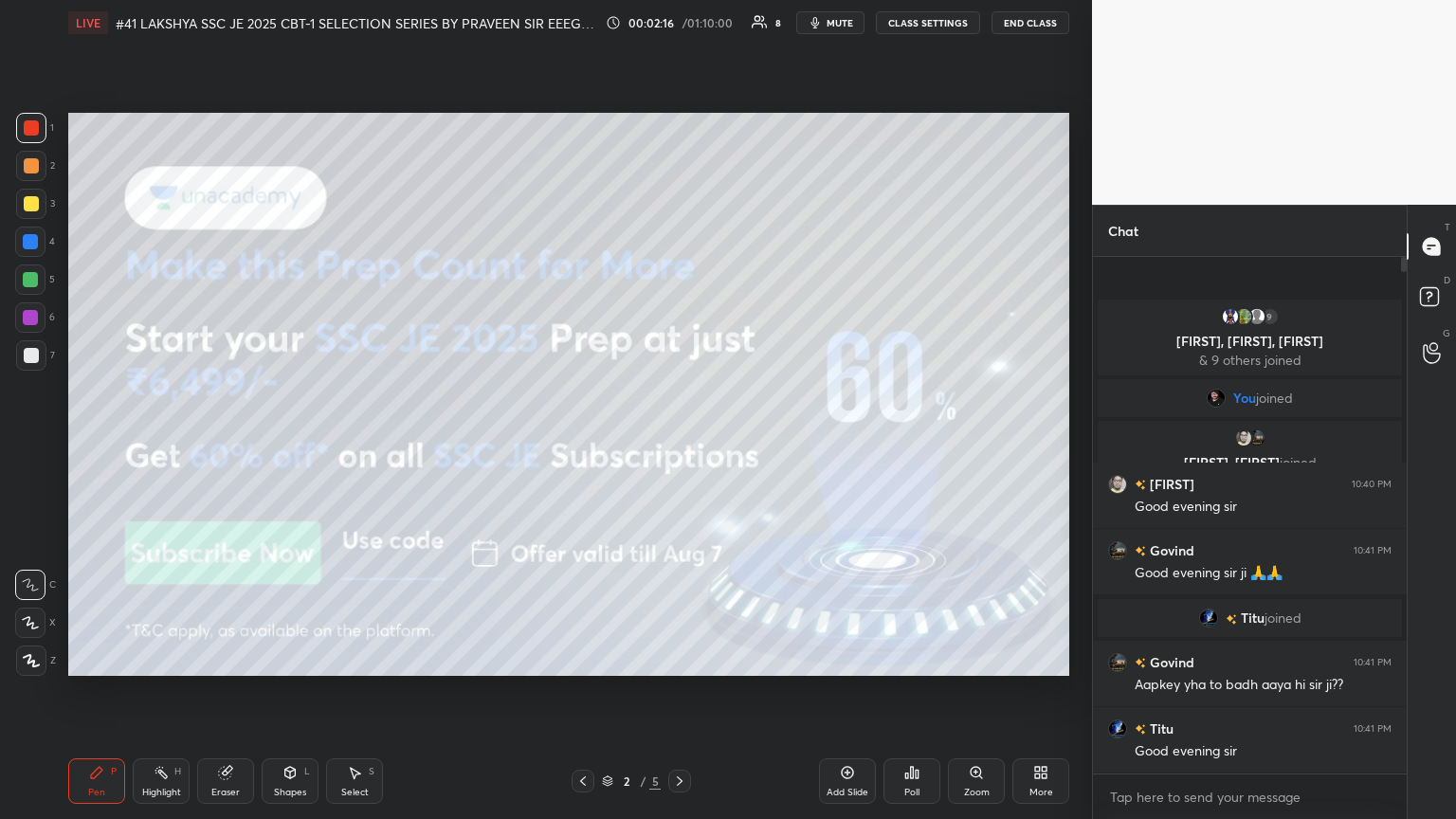 click 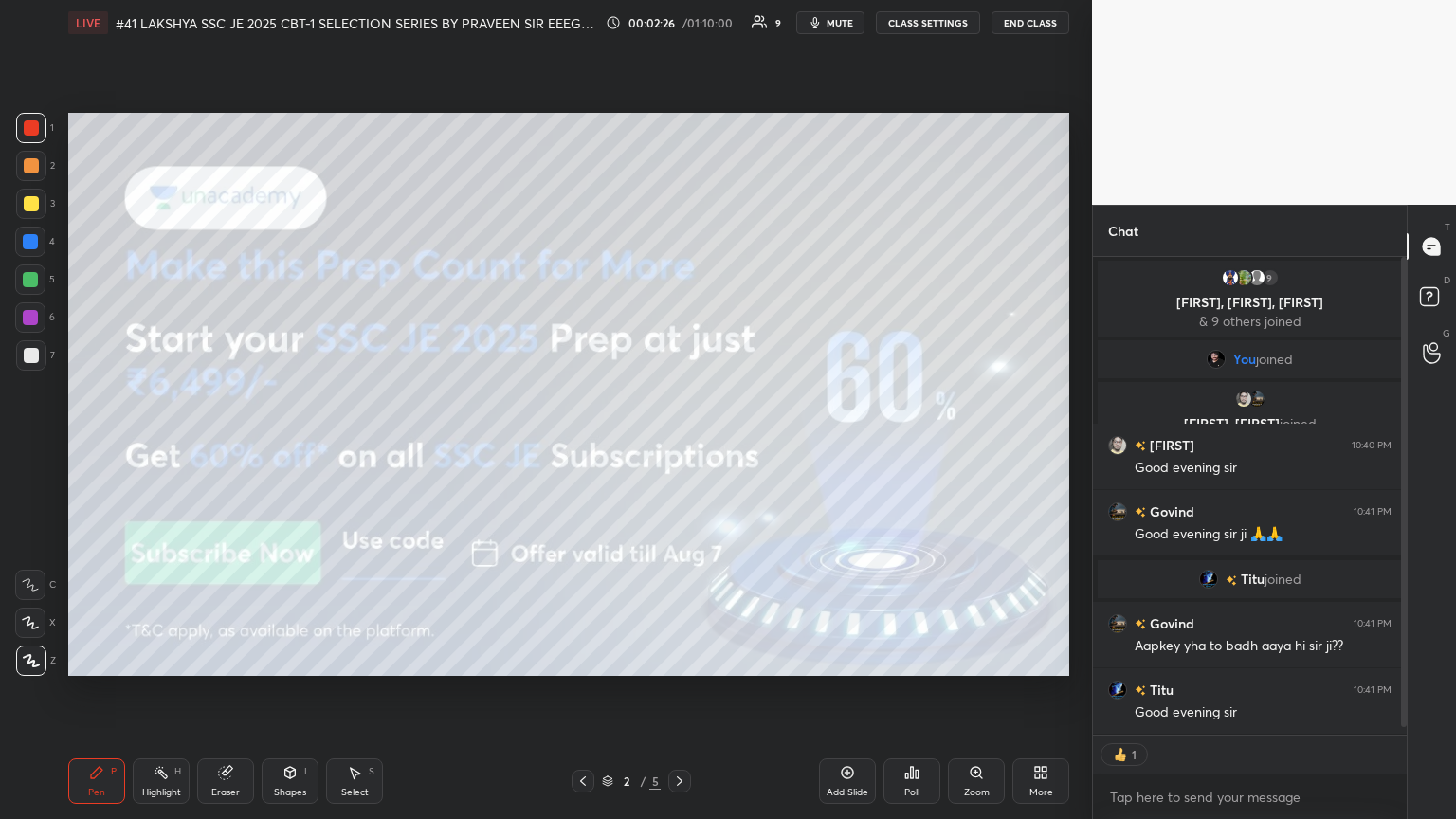 scroll, scrollTop: 473, scrollLeft: 308, axis: both 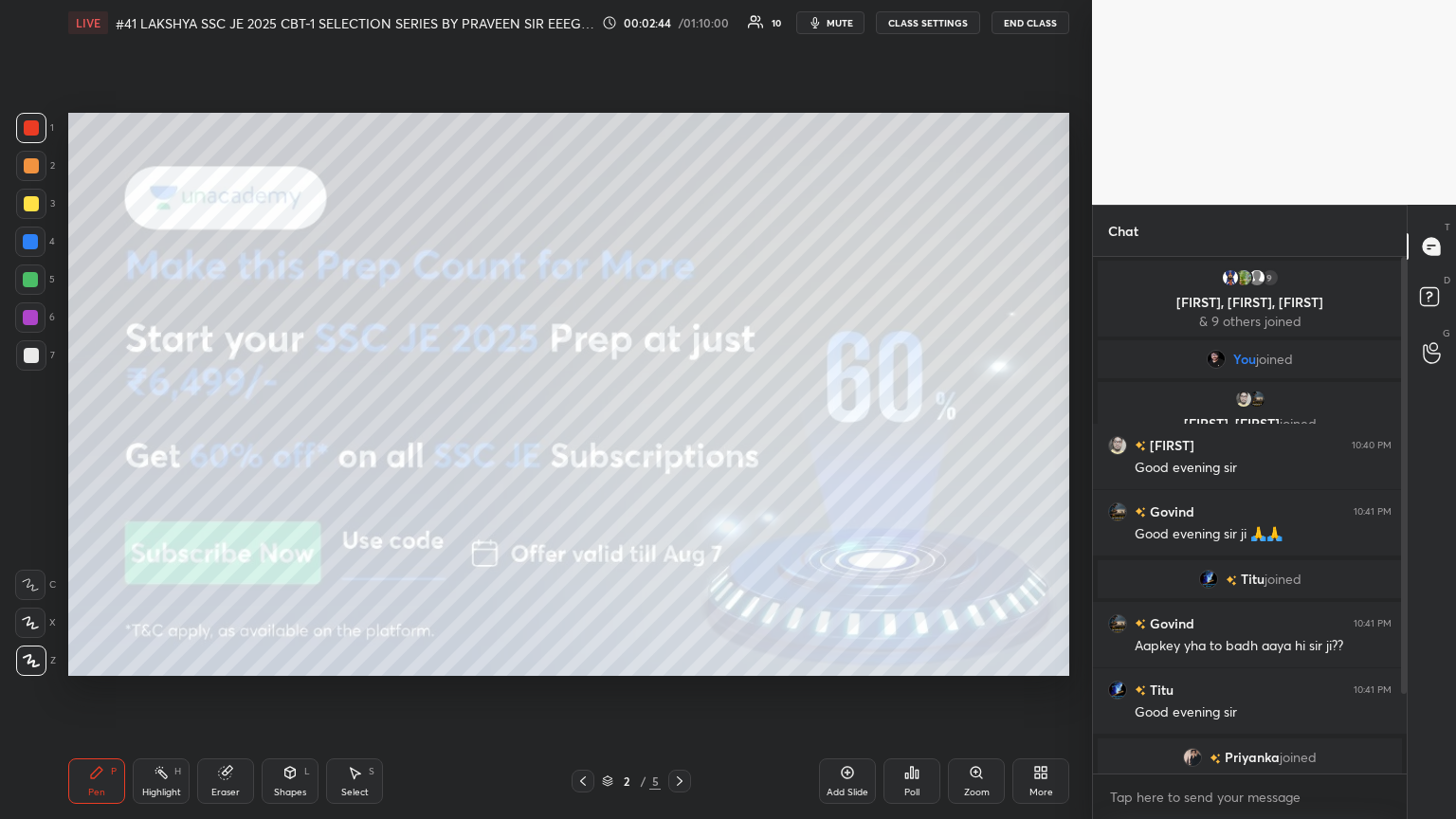 drag, startPoint x: 1407, startPoint y: 513, endPoint x: 1409, endPoint y: 628, distance: 115.01739 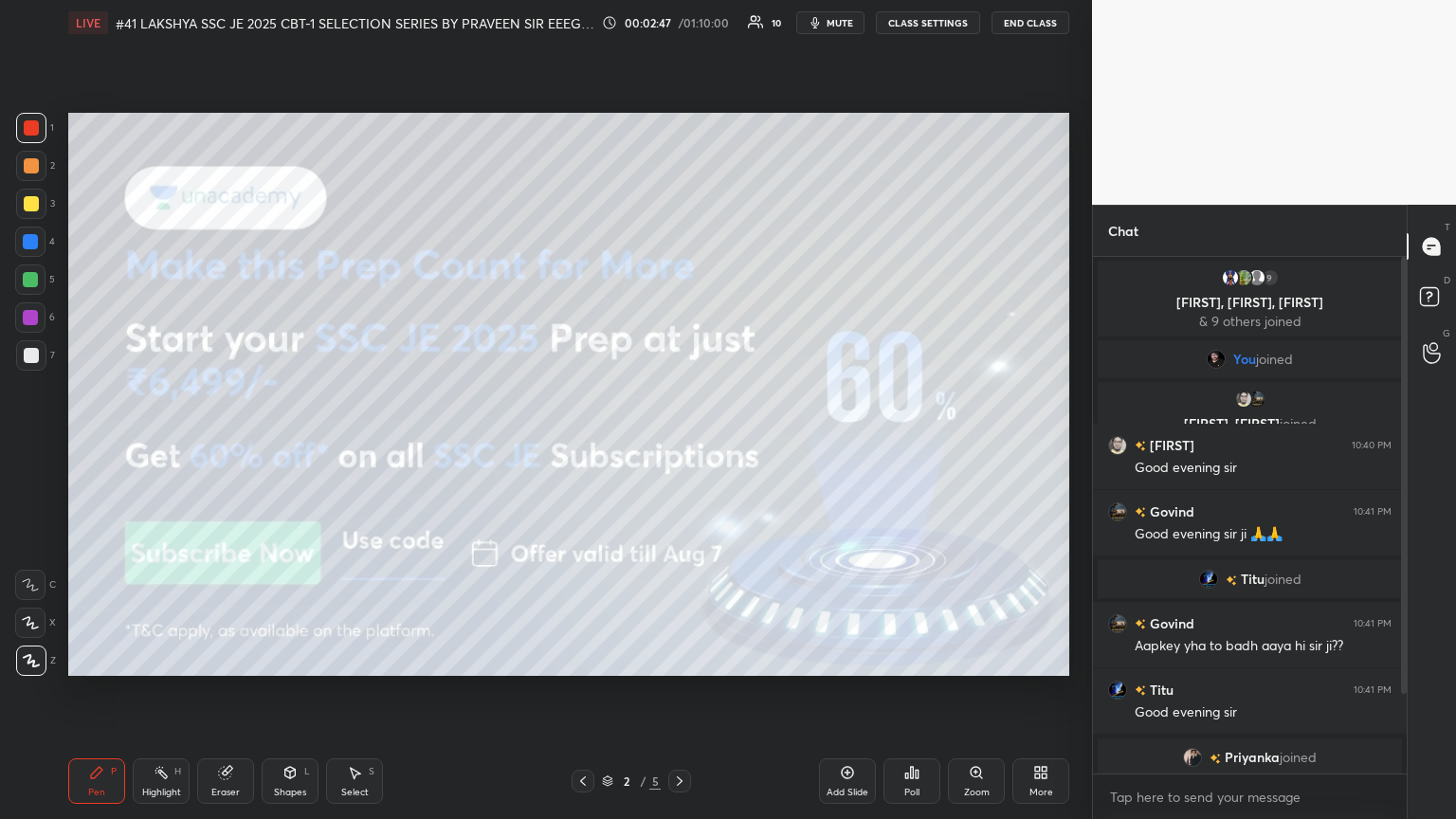 scroll, scrollTop: 73, scrollLeft: 0, axis: vertical 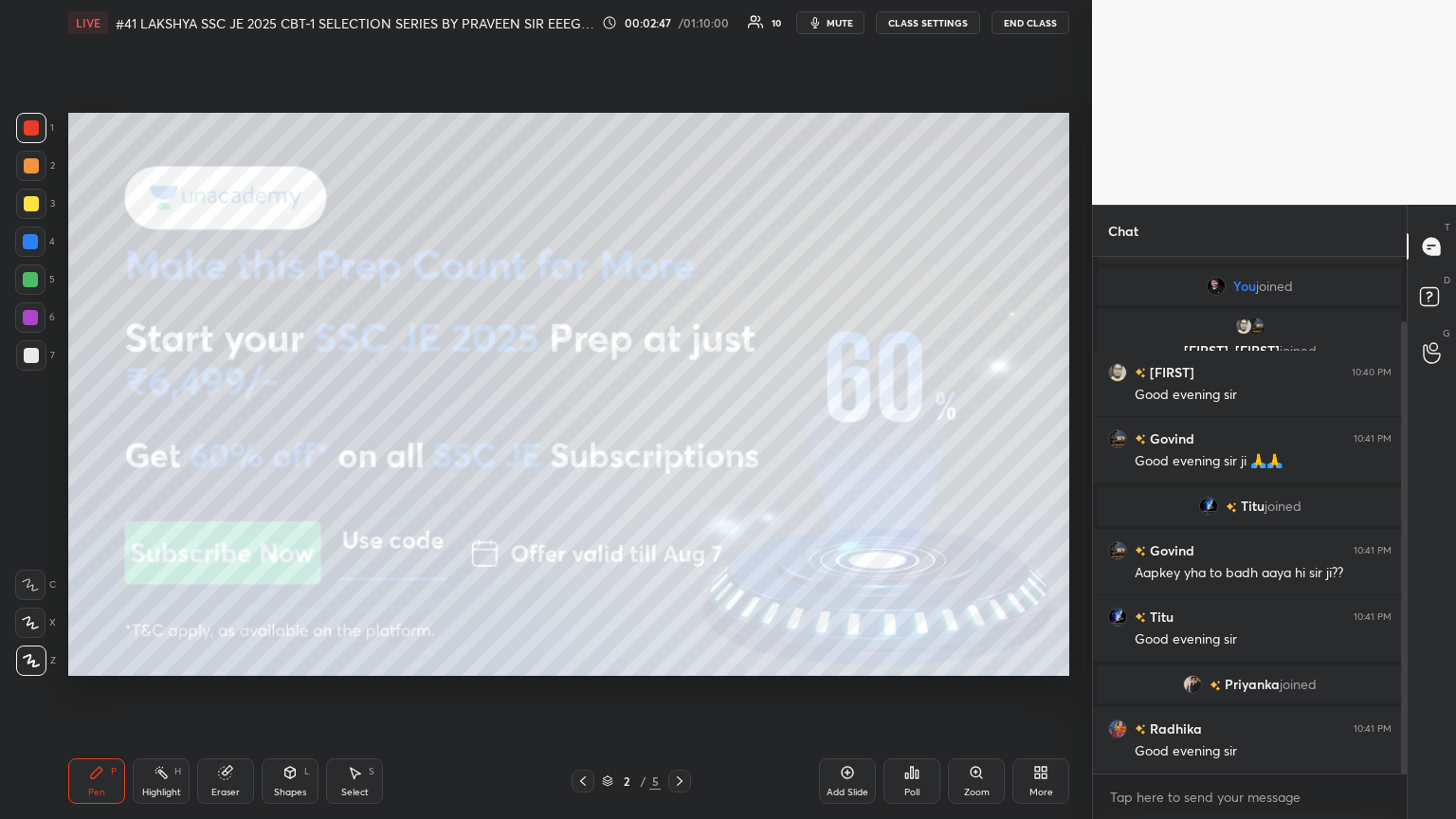 drag, startPoint x: 1403, startPoint y: 637, endPoint x: 1416, endPoint y: 730, distance: 93.90421 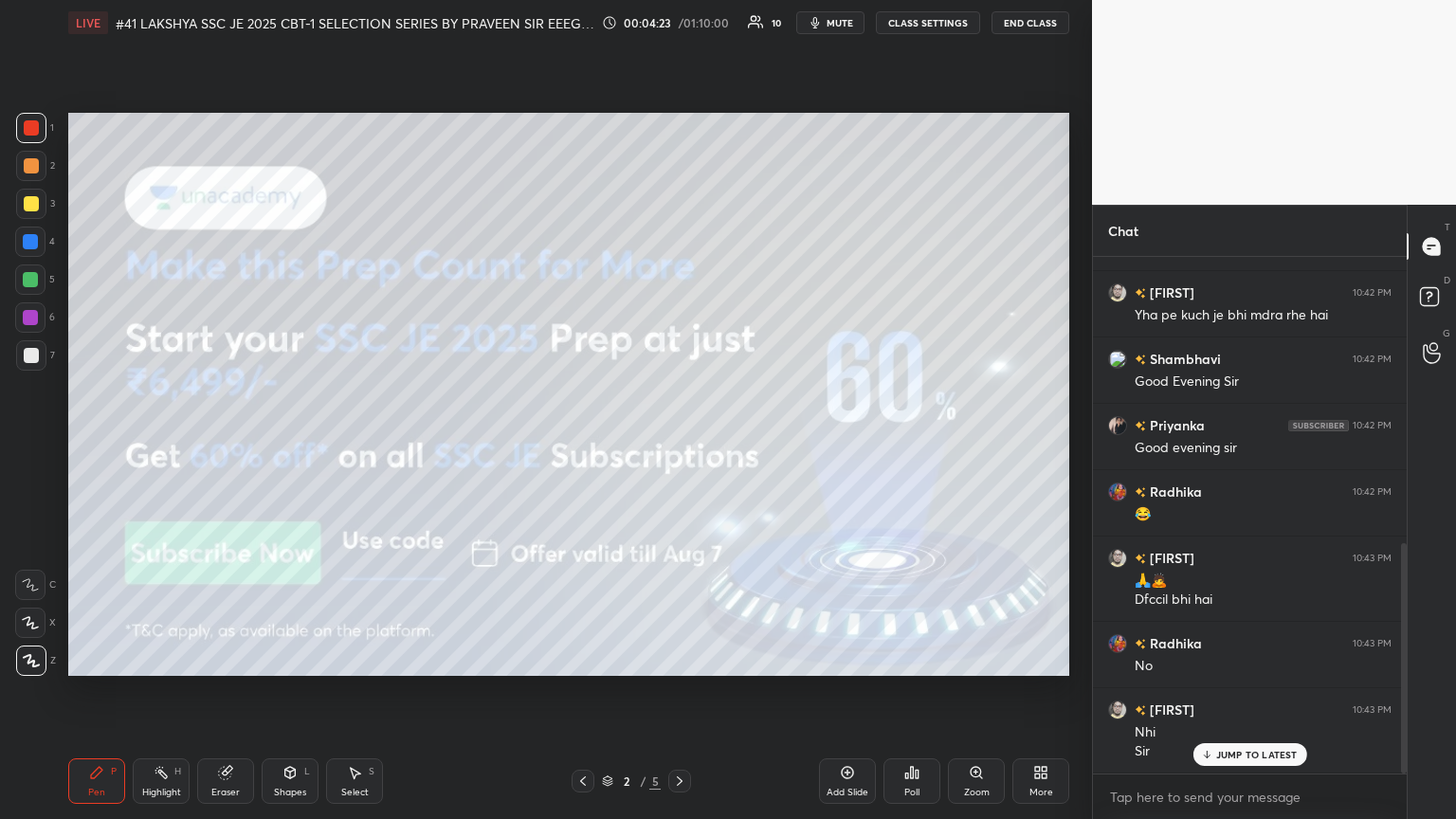 scroll, scrollTop: 641, scrollLeft: 0, axis: vertical 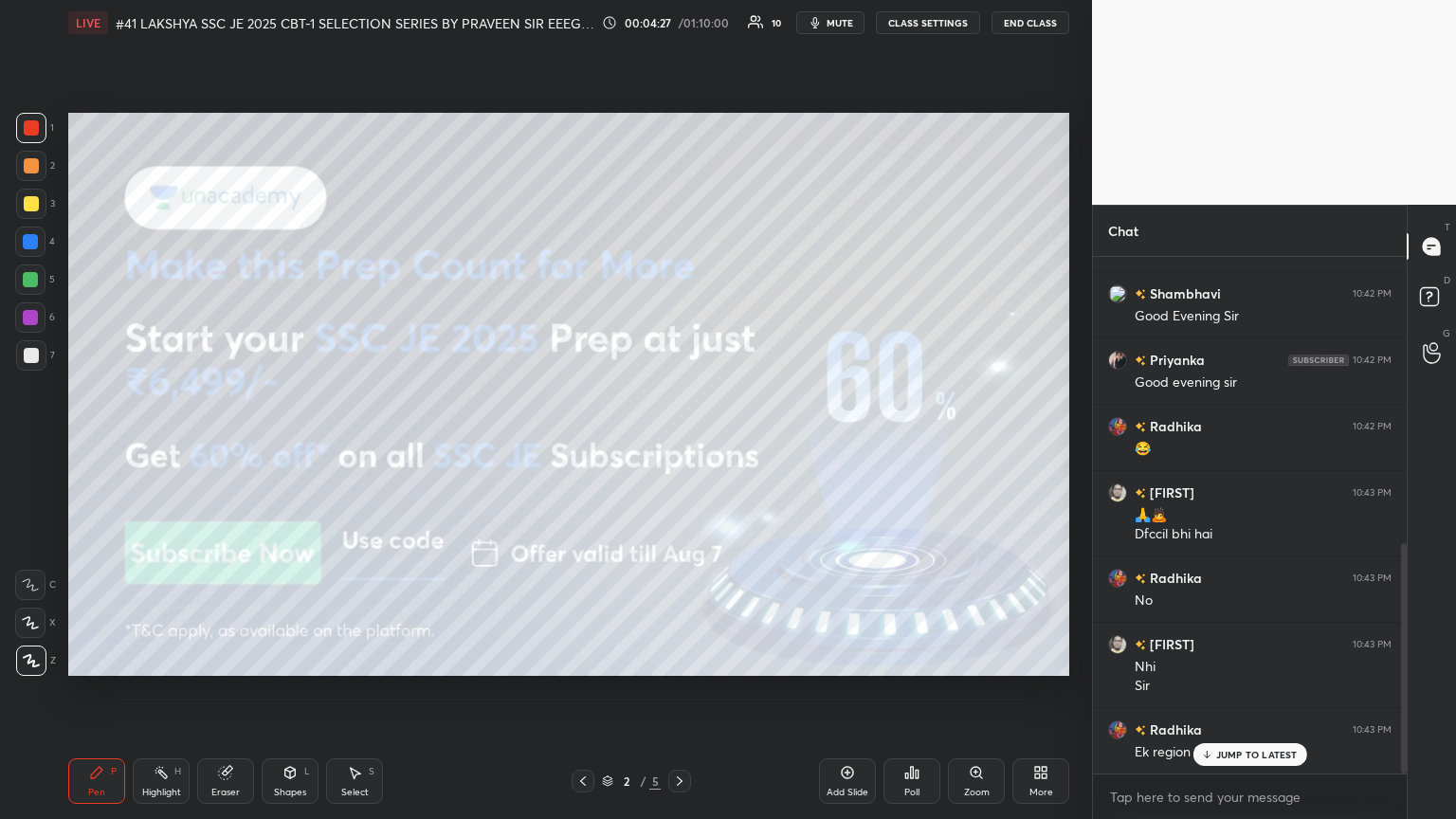 click on "JUMP TO LATEST" at bounding box center [1257, 755] 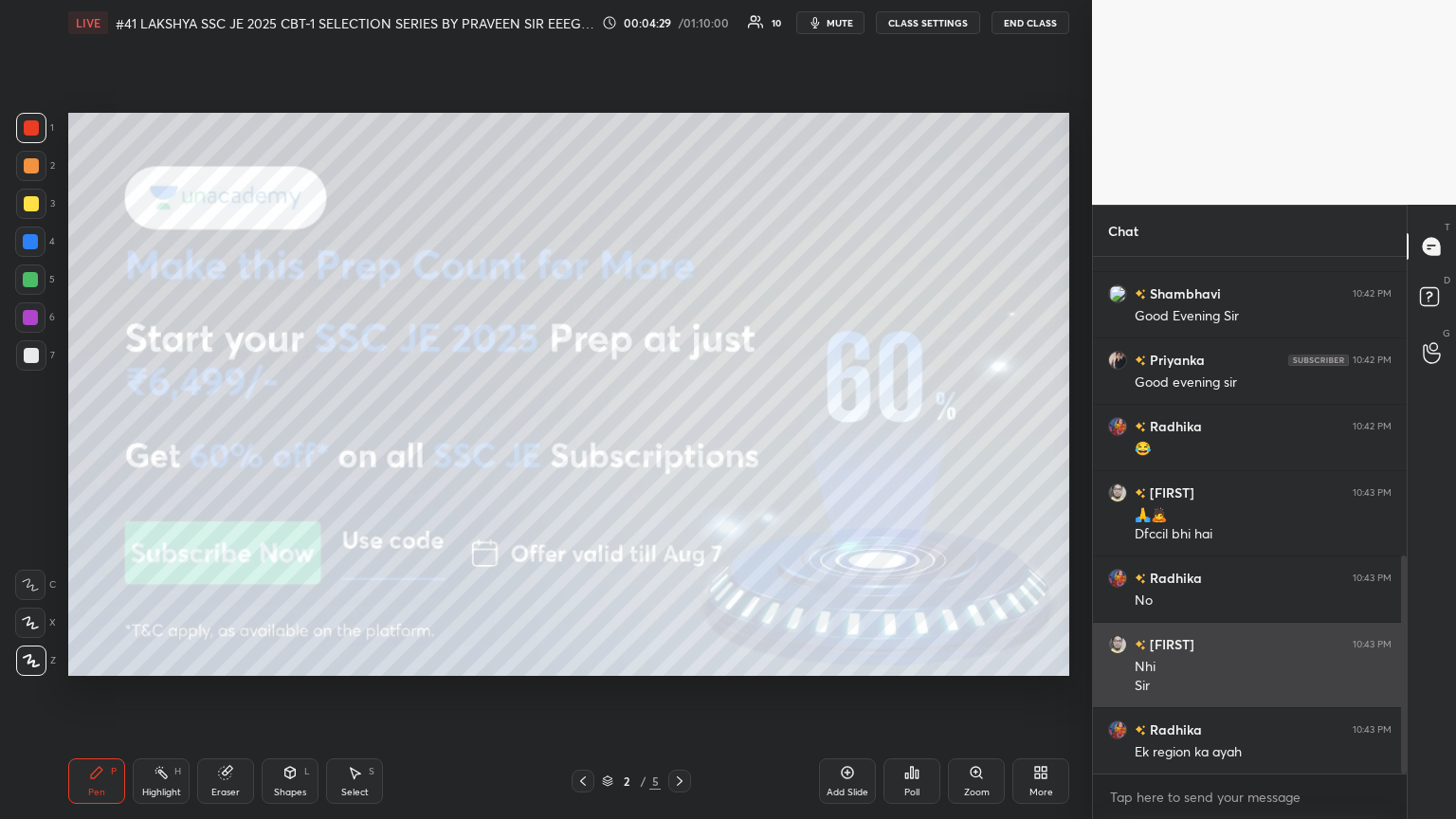 scroll, scrollTop: 708, scrollLeft: 0, axis: vertical 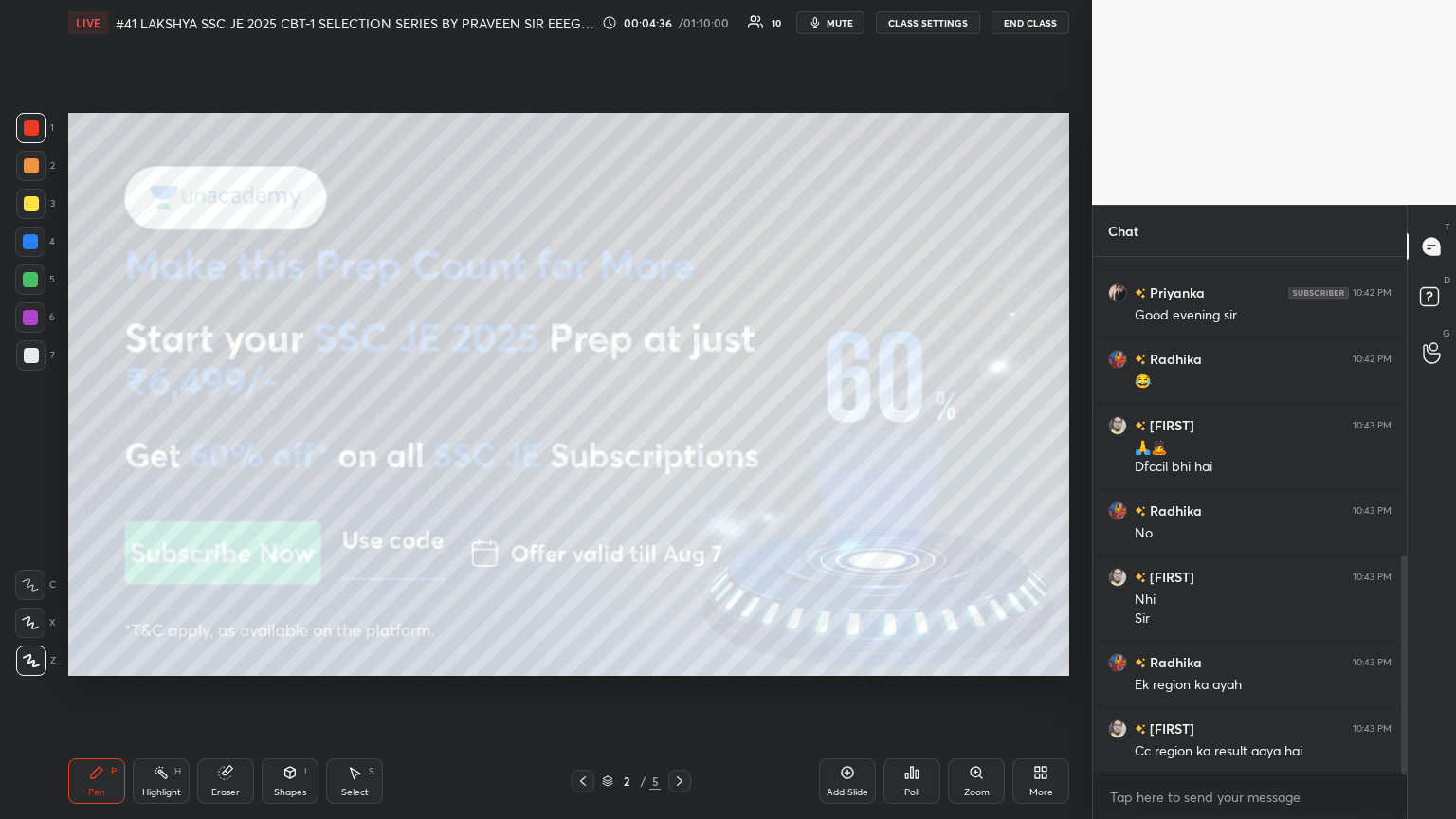 click on "Eraser" at bounding box center [226, 781] 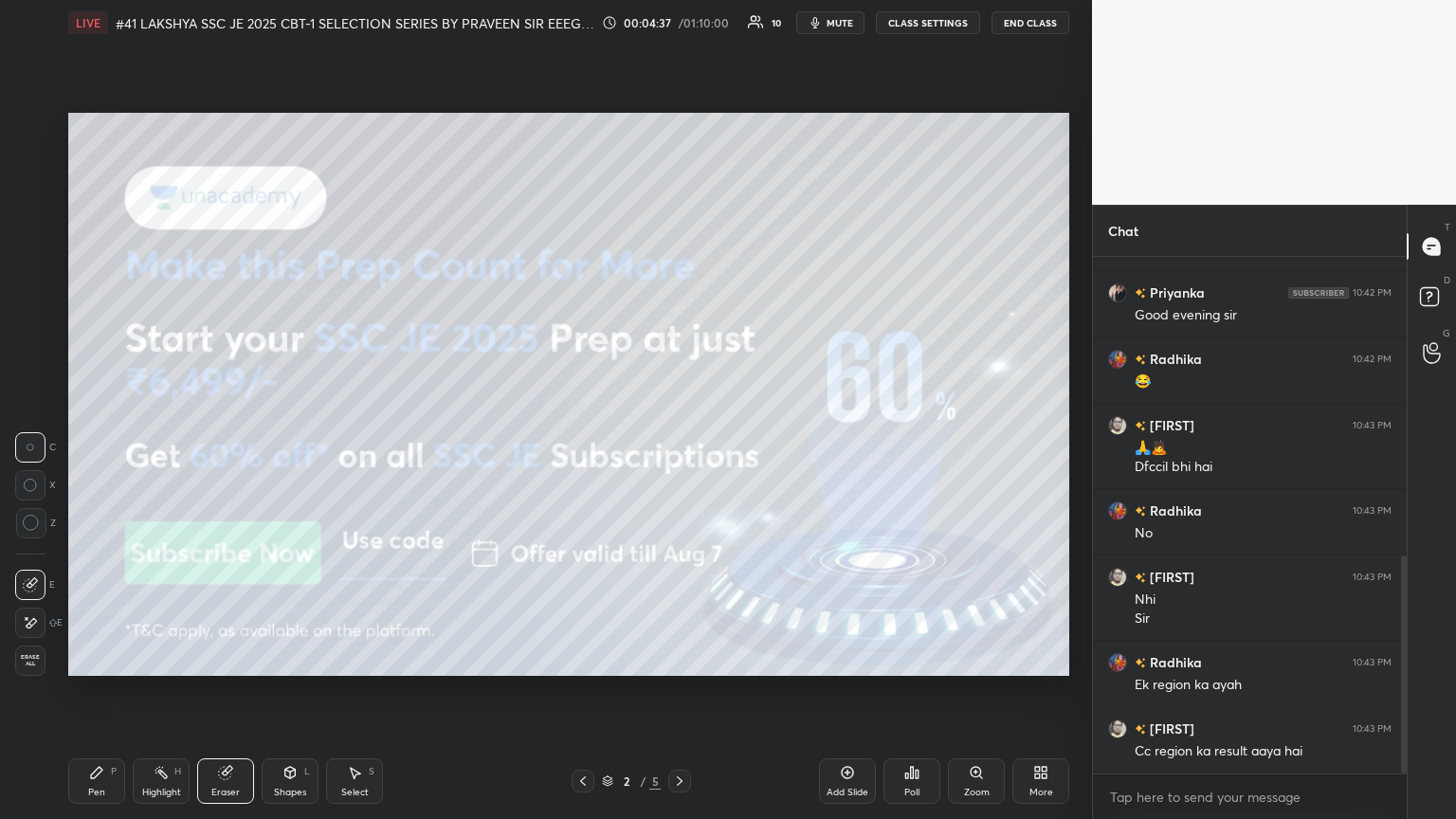 scroll, scrollTop: 754, scrollLeft: 0, axis: vertical 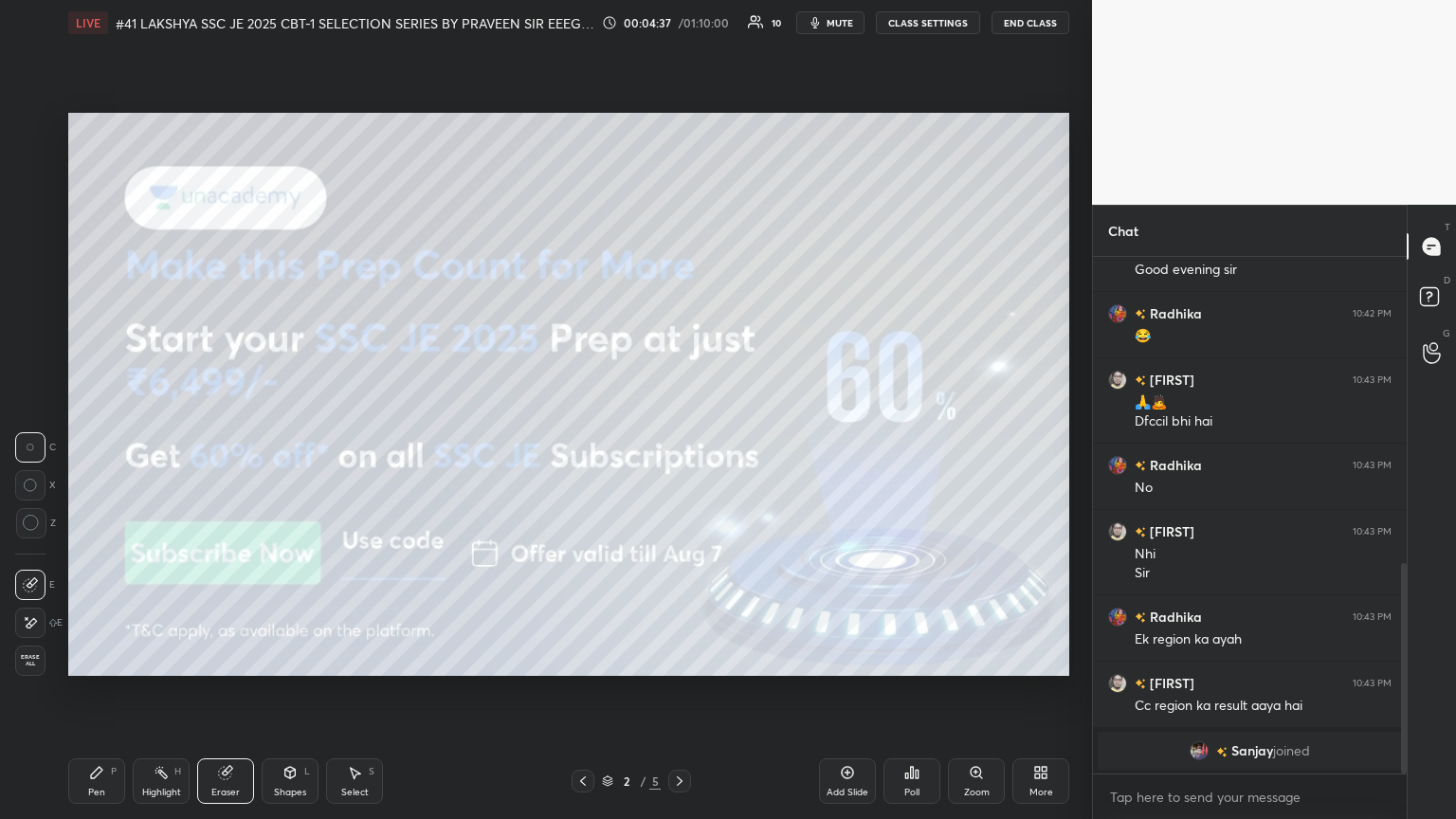 click on "Erase all" at bounding box center [30, 661] 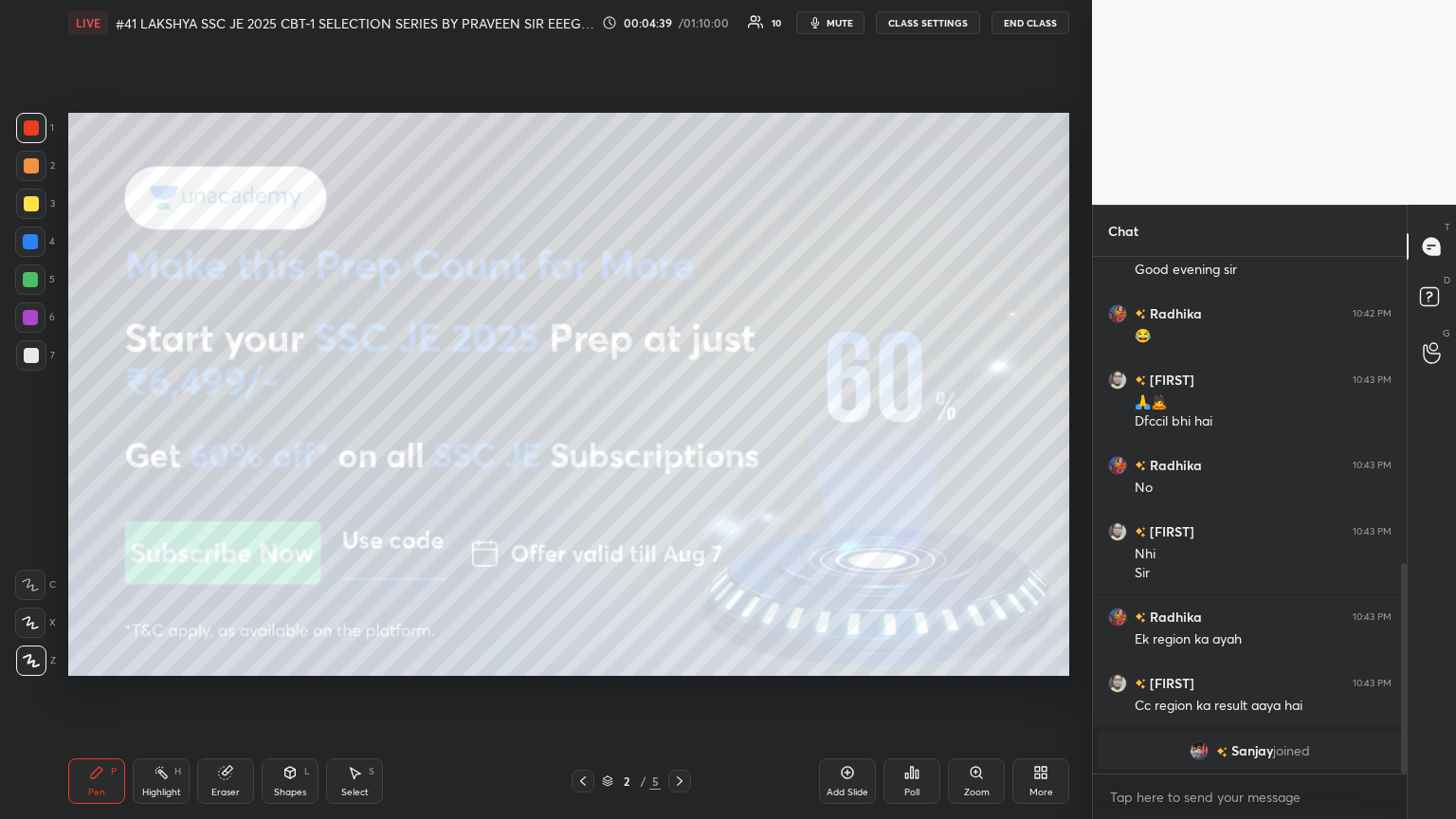 click on "Pen" at bounding box center [97, 792] 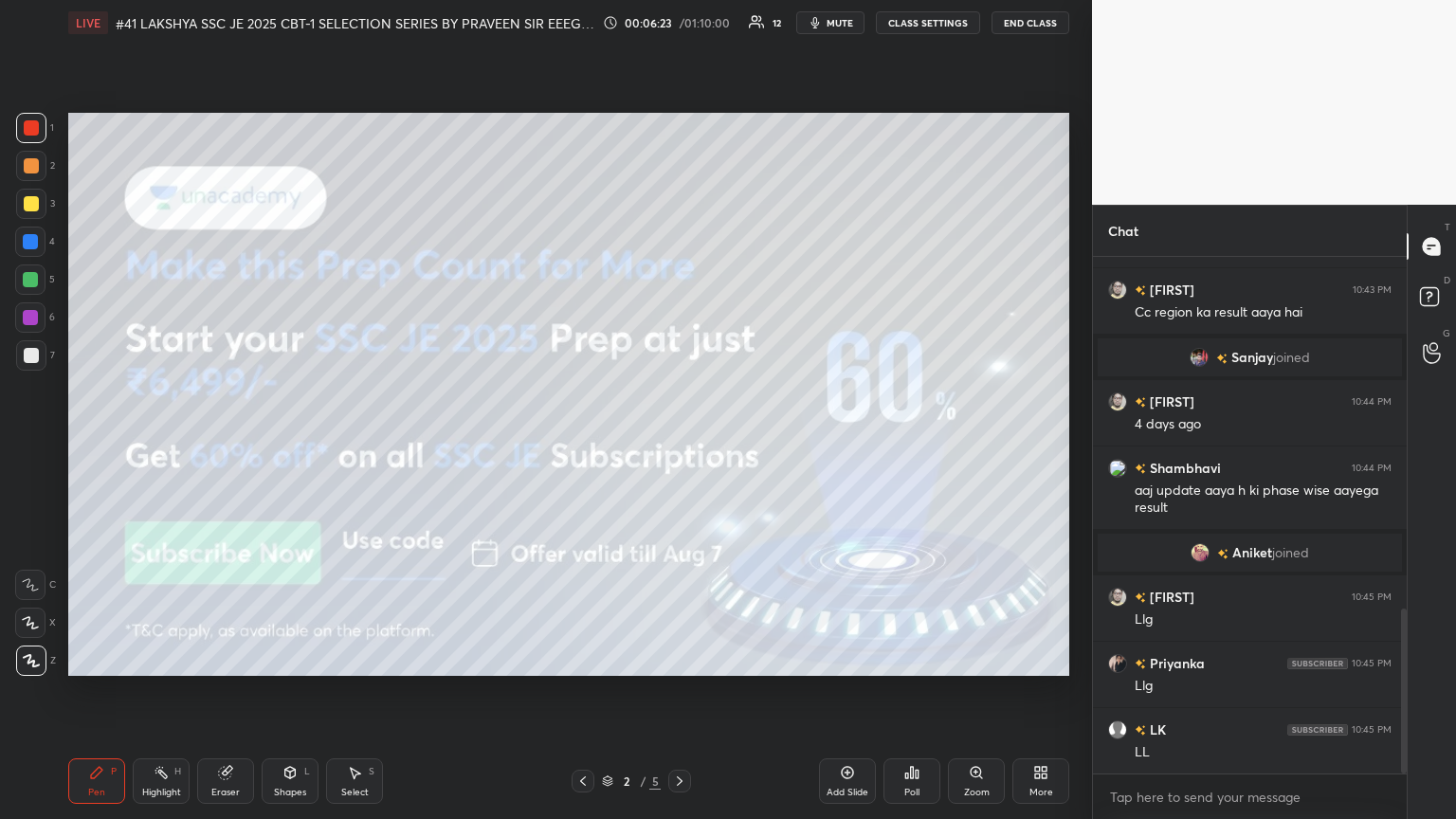 scroll, scrollTop: 1149, scrollLeft: 0, axis: vertical 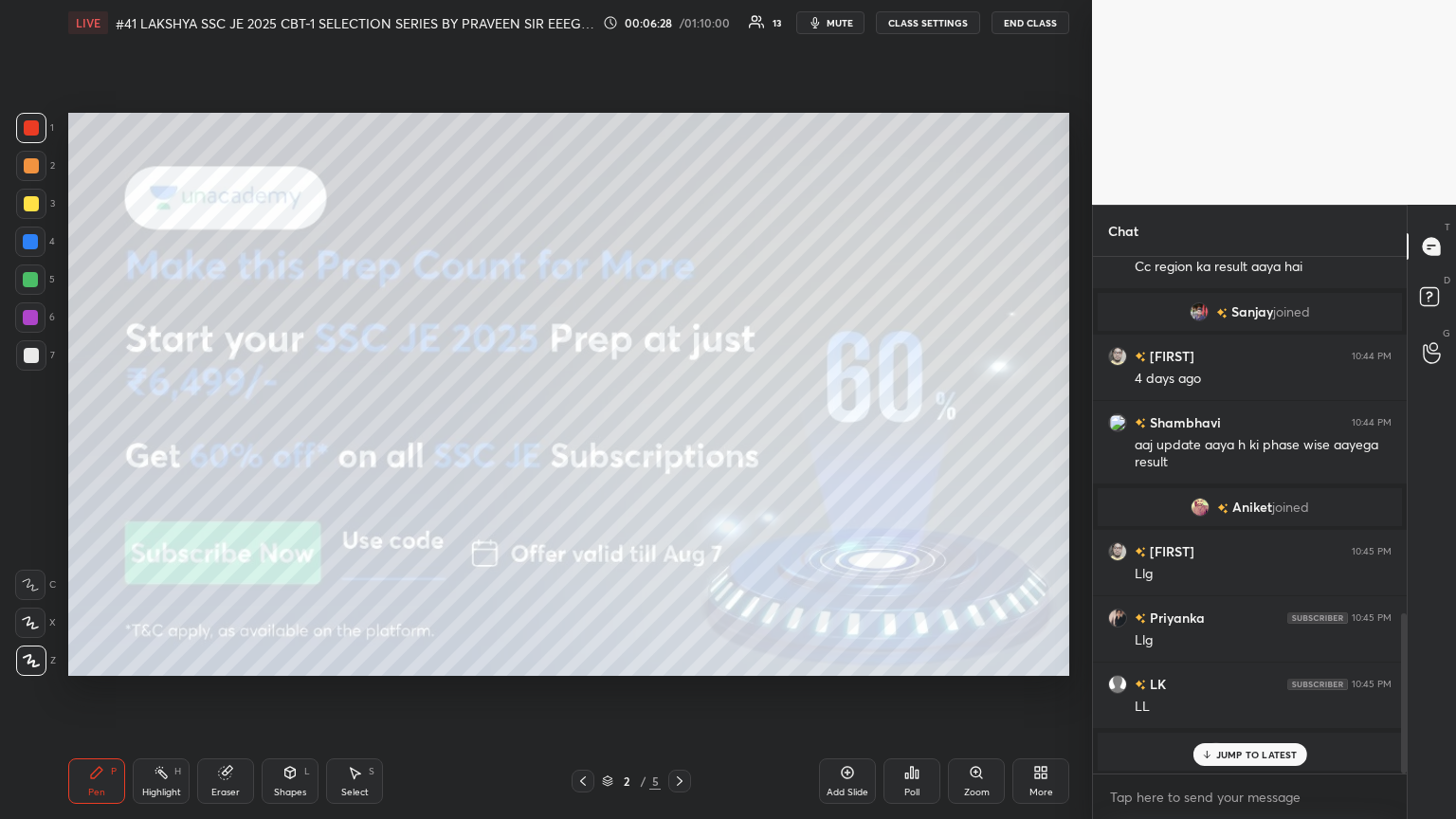 click on "JUMP TO LATEST" at bounding box center (1257, 755) 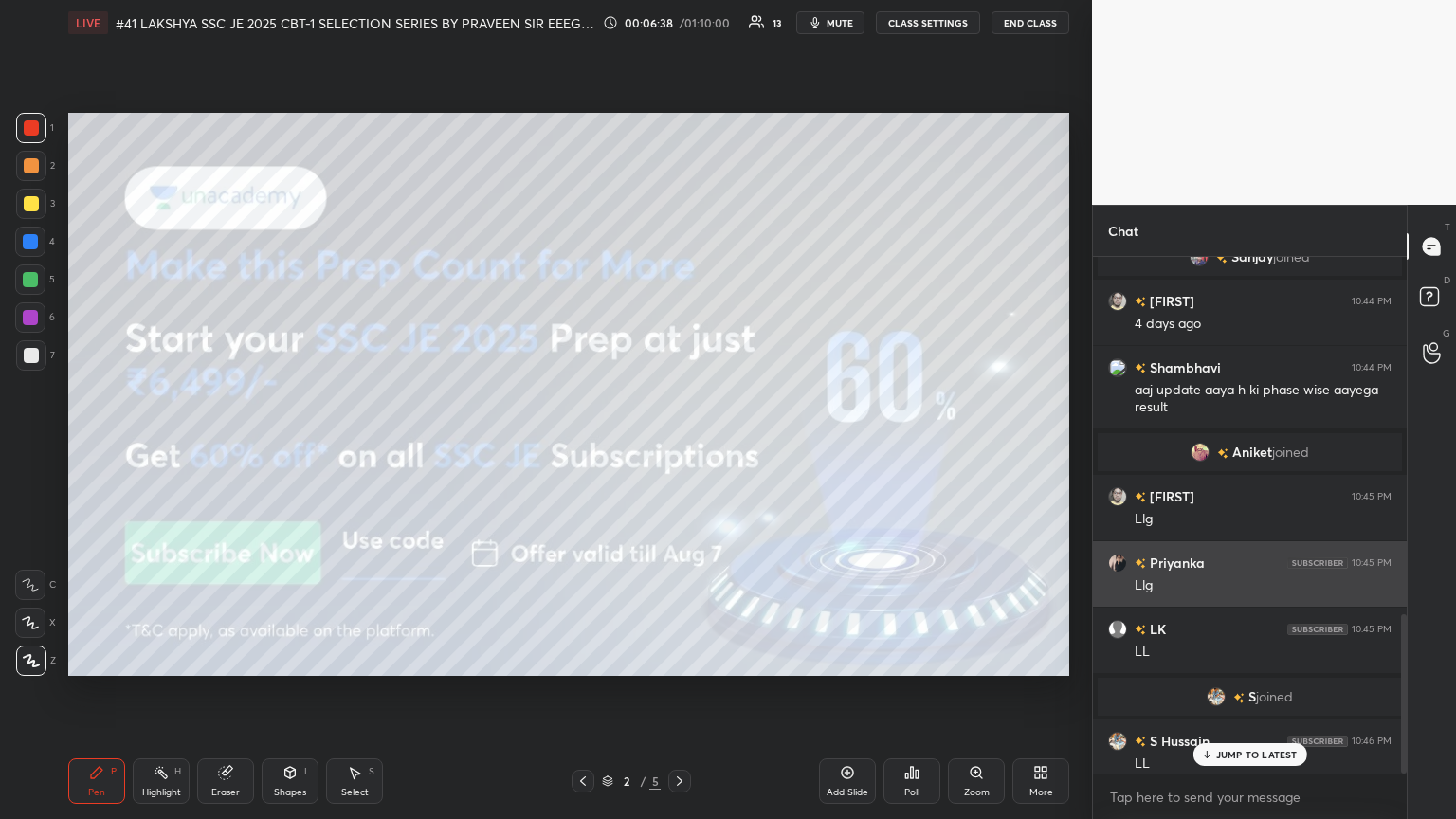 scroll, scrollTop: 1160, scrollLeft: 0, axis: vertical 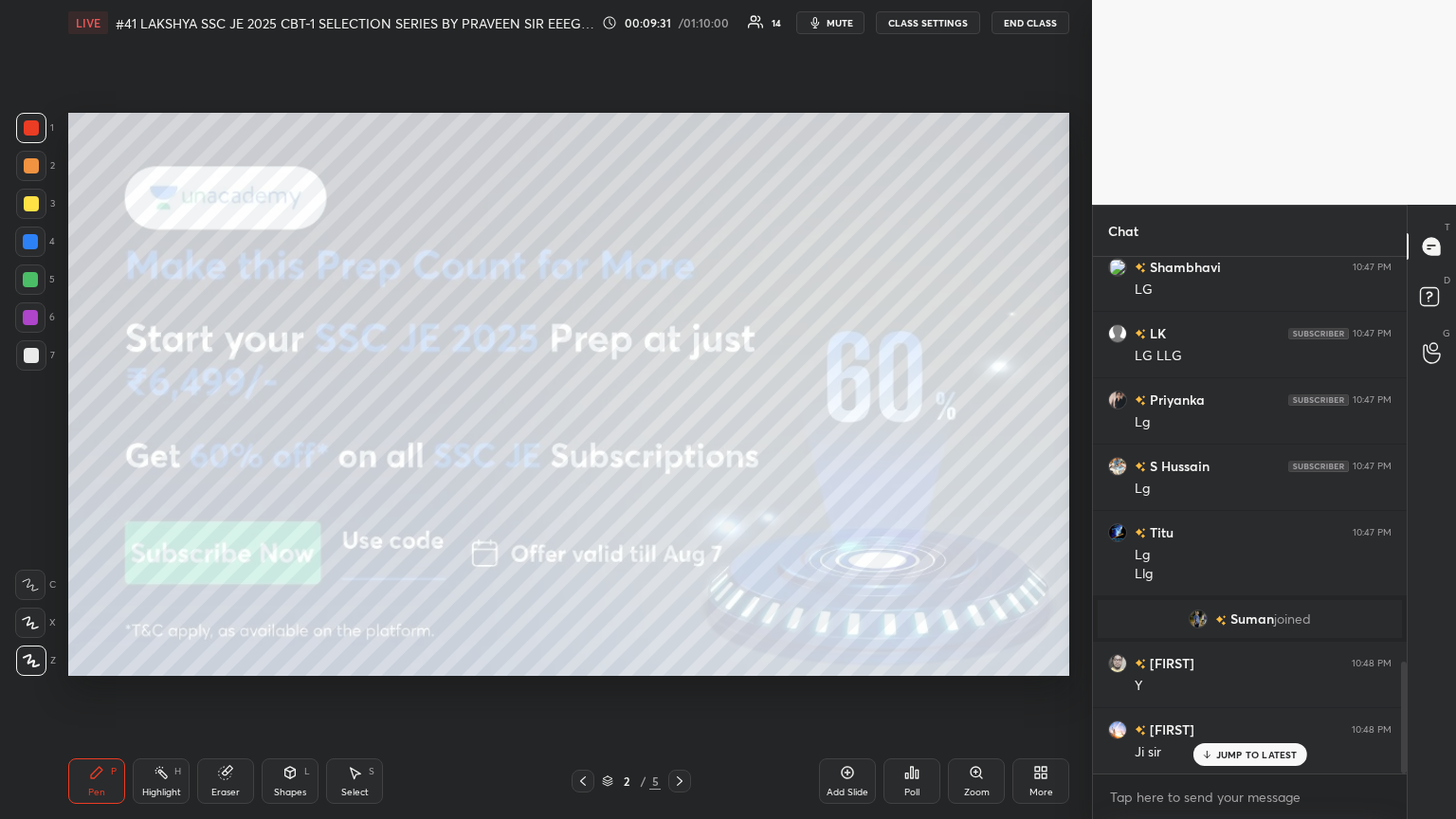click on "Add Slide" at bounding box center (847, 781) 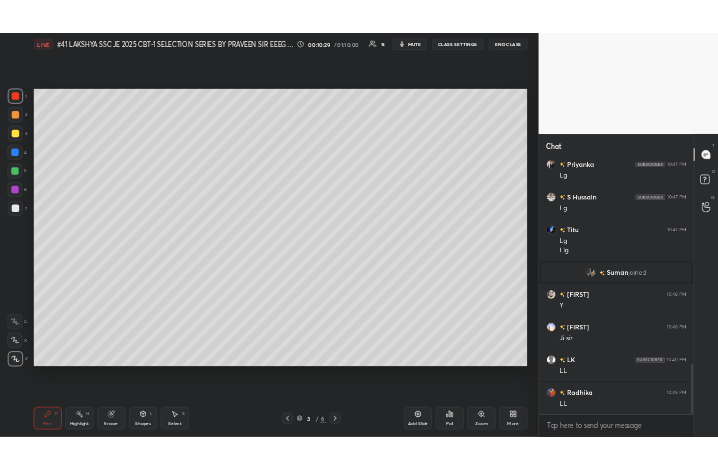 scroll, scrollTop: 2183, scrollLeft: 0, axis: vertical 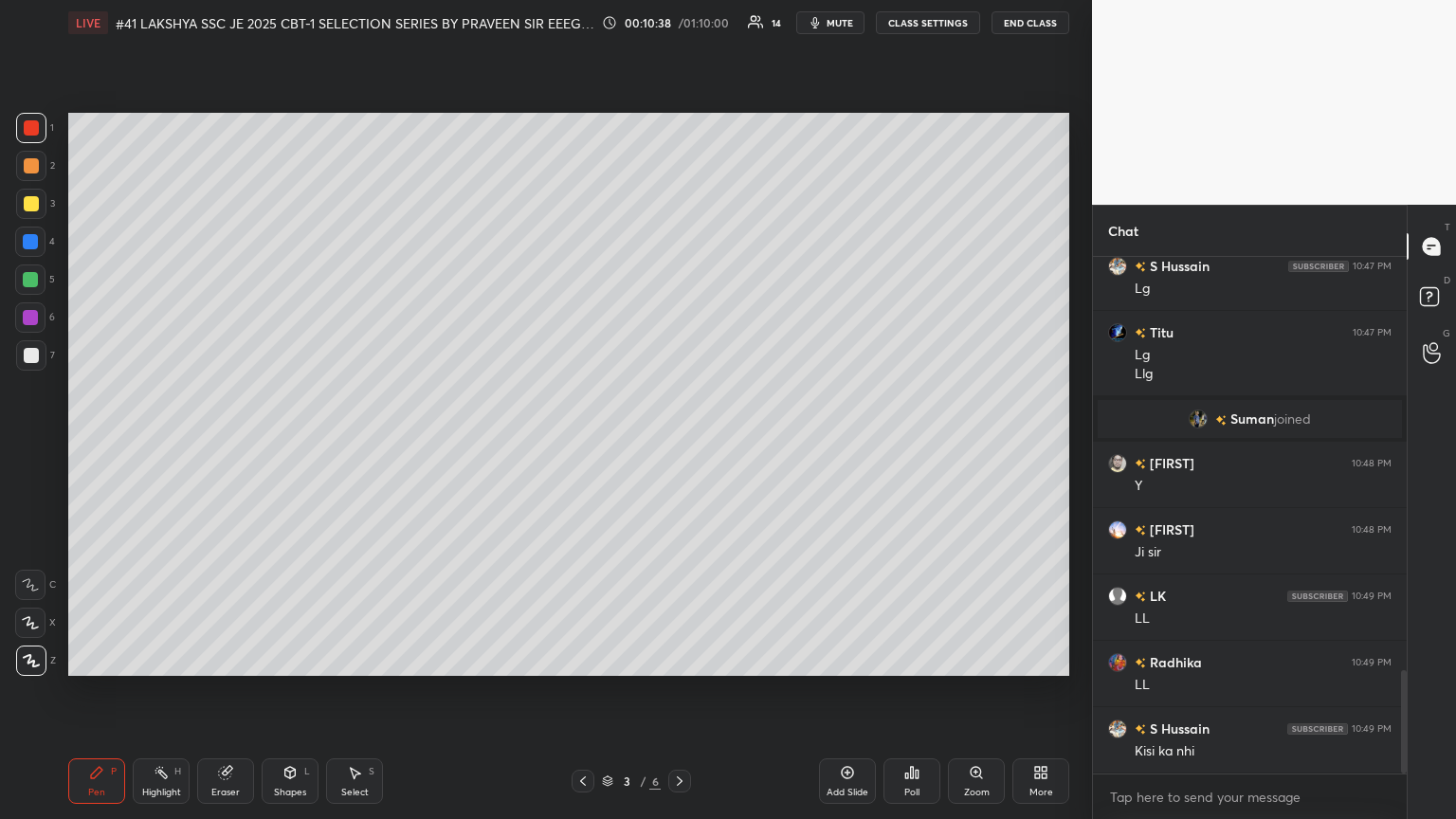 click 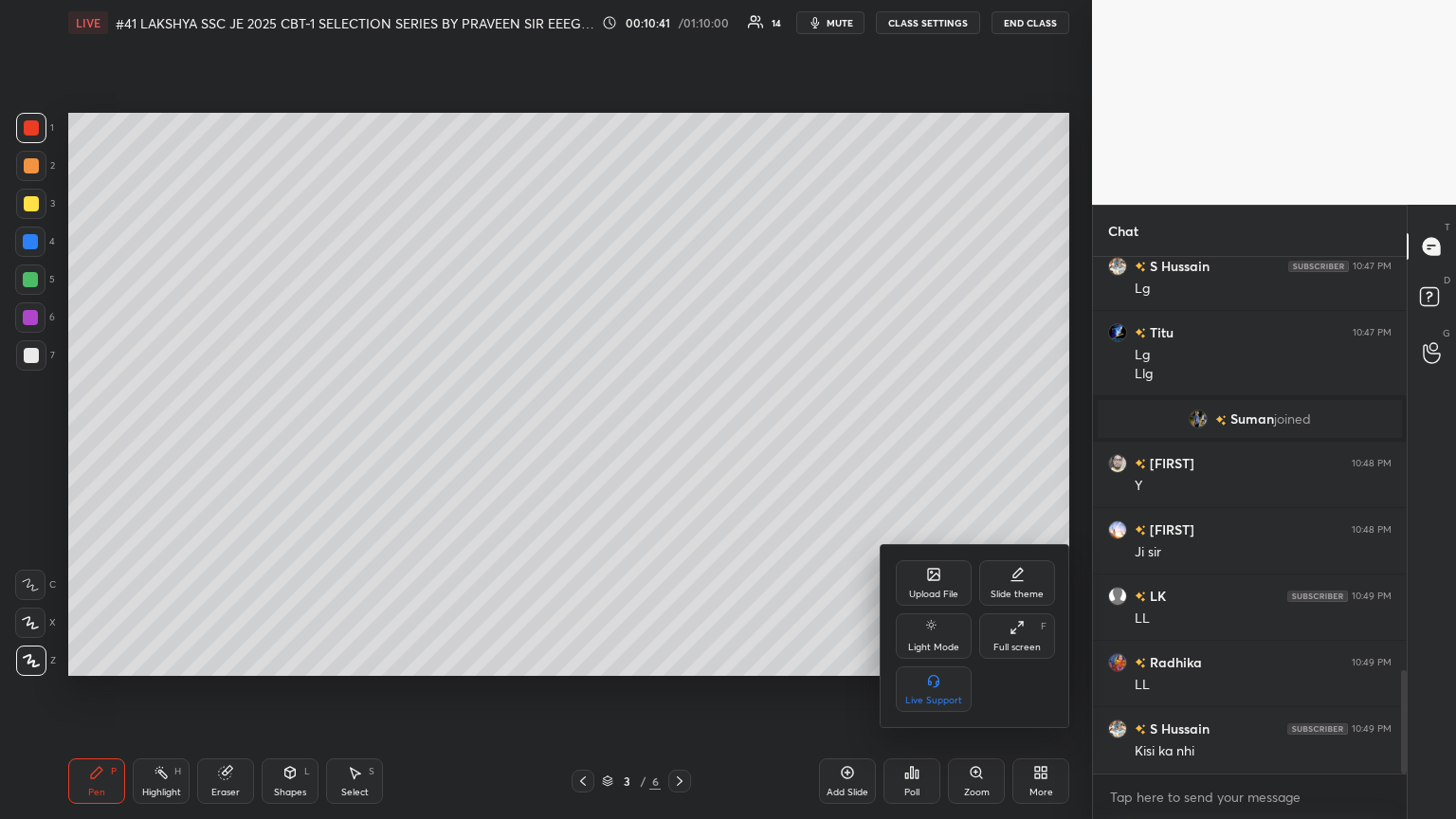 click on "Upload File" at bounding box center [934, 583] 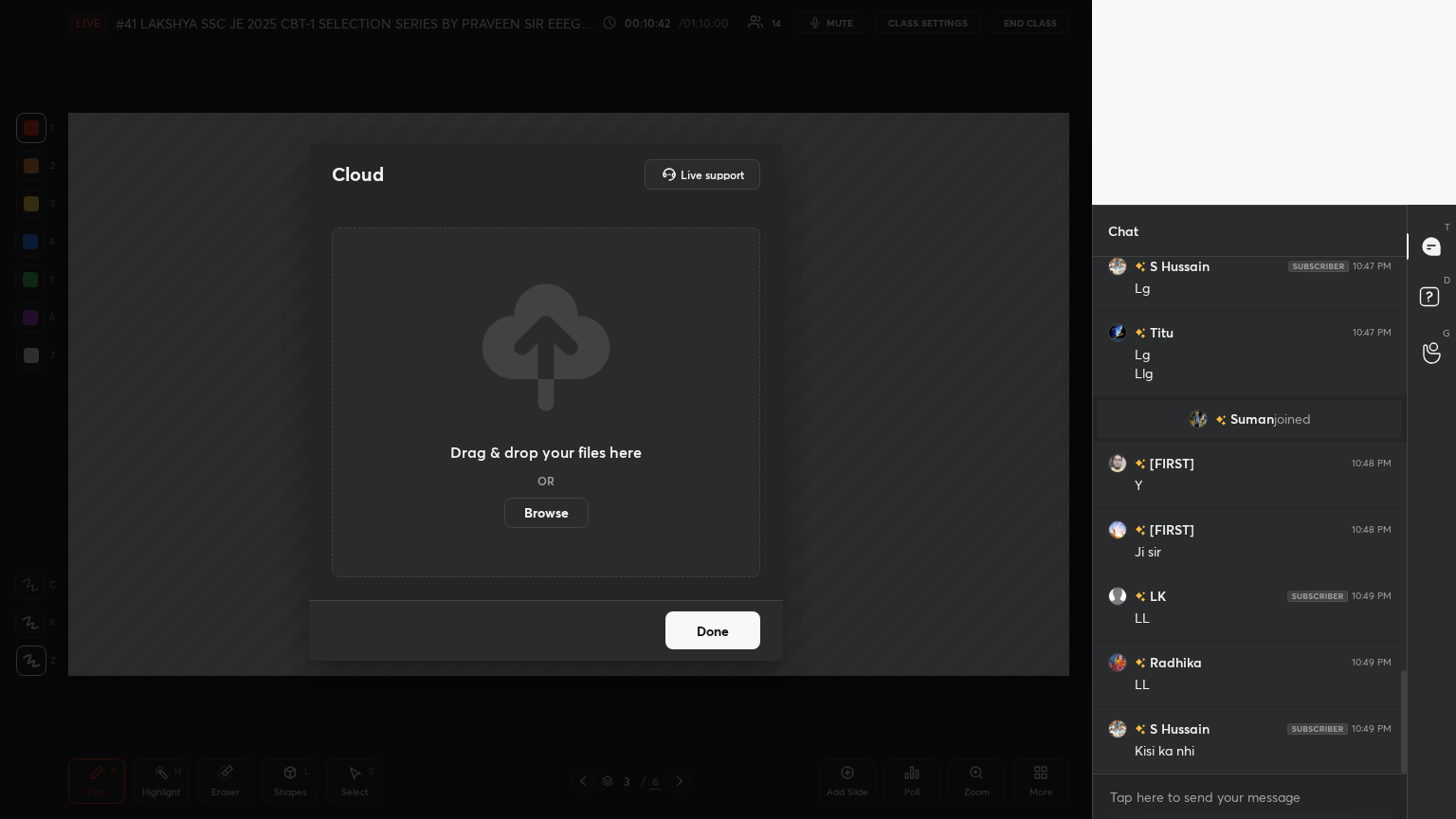 click on "Browse" at bounding box center (546, 513) 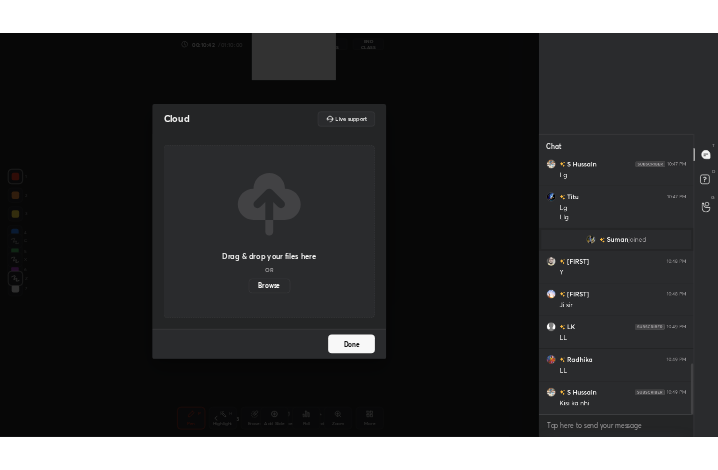 scroll, scrollTop: 342, scrollLeft: 462, axis: both 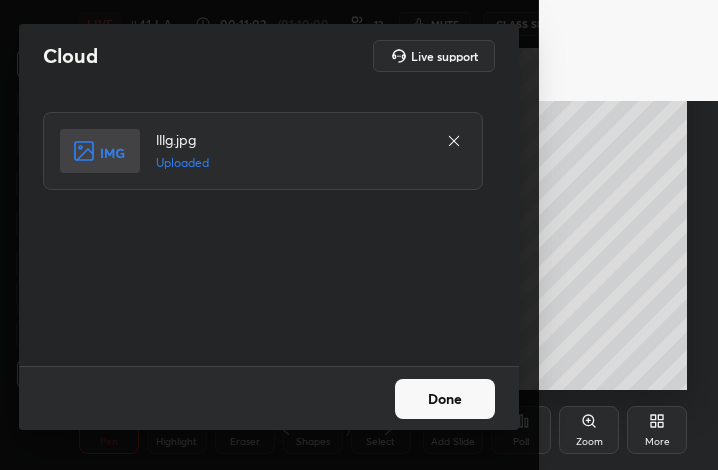 click on "Done" at bounding box center [445, 399] 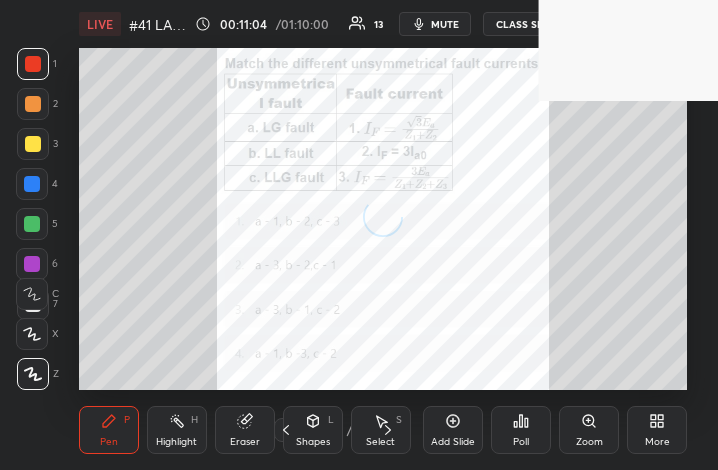 click 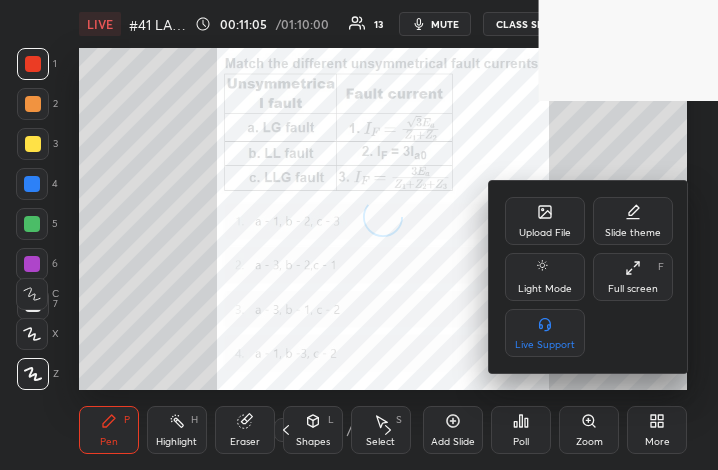 click 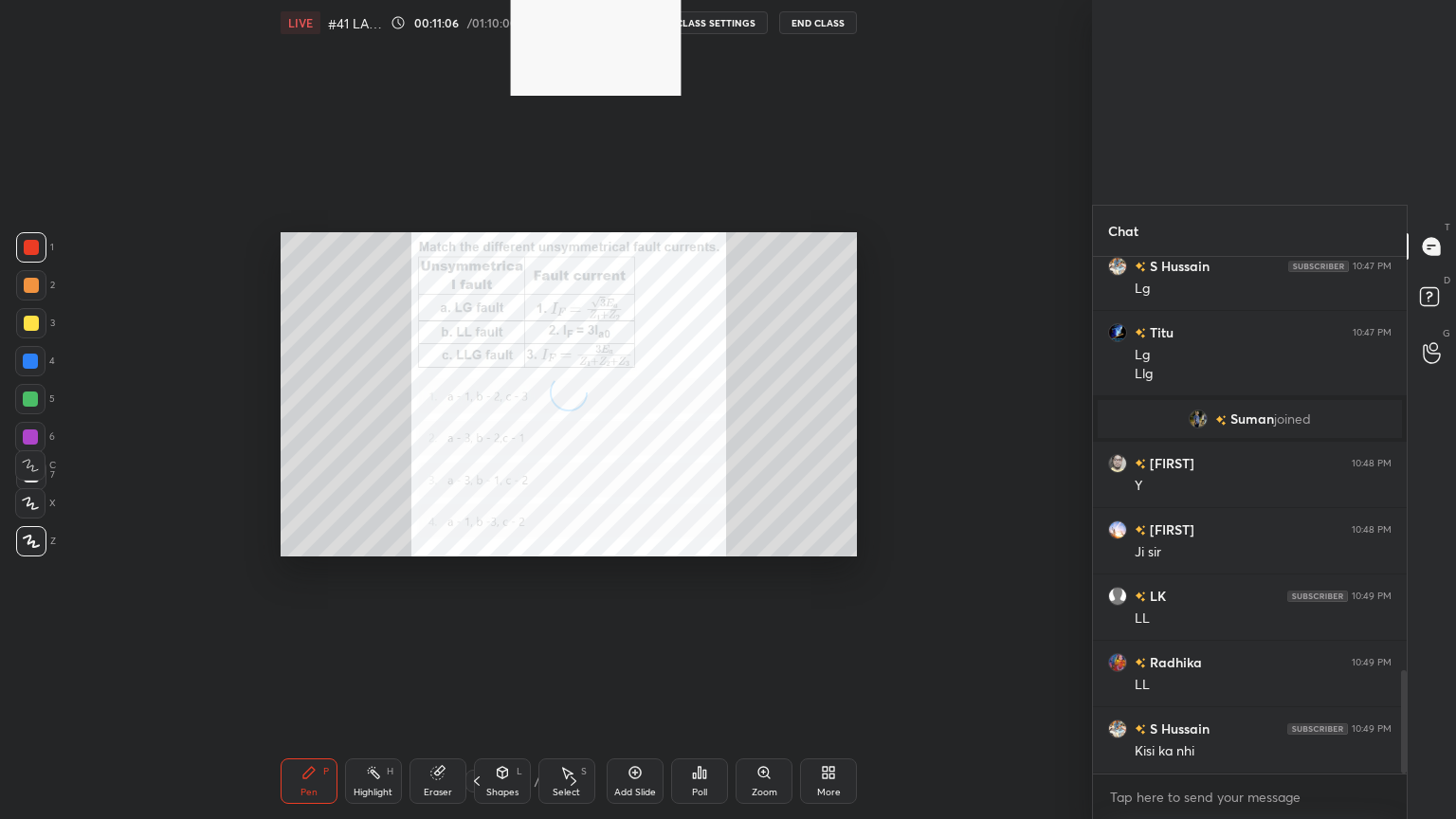 scroll, scrollTop: 94094, scrollLeft: 93418, axis: both 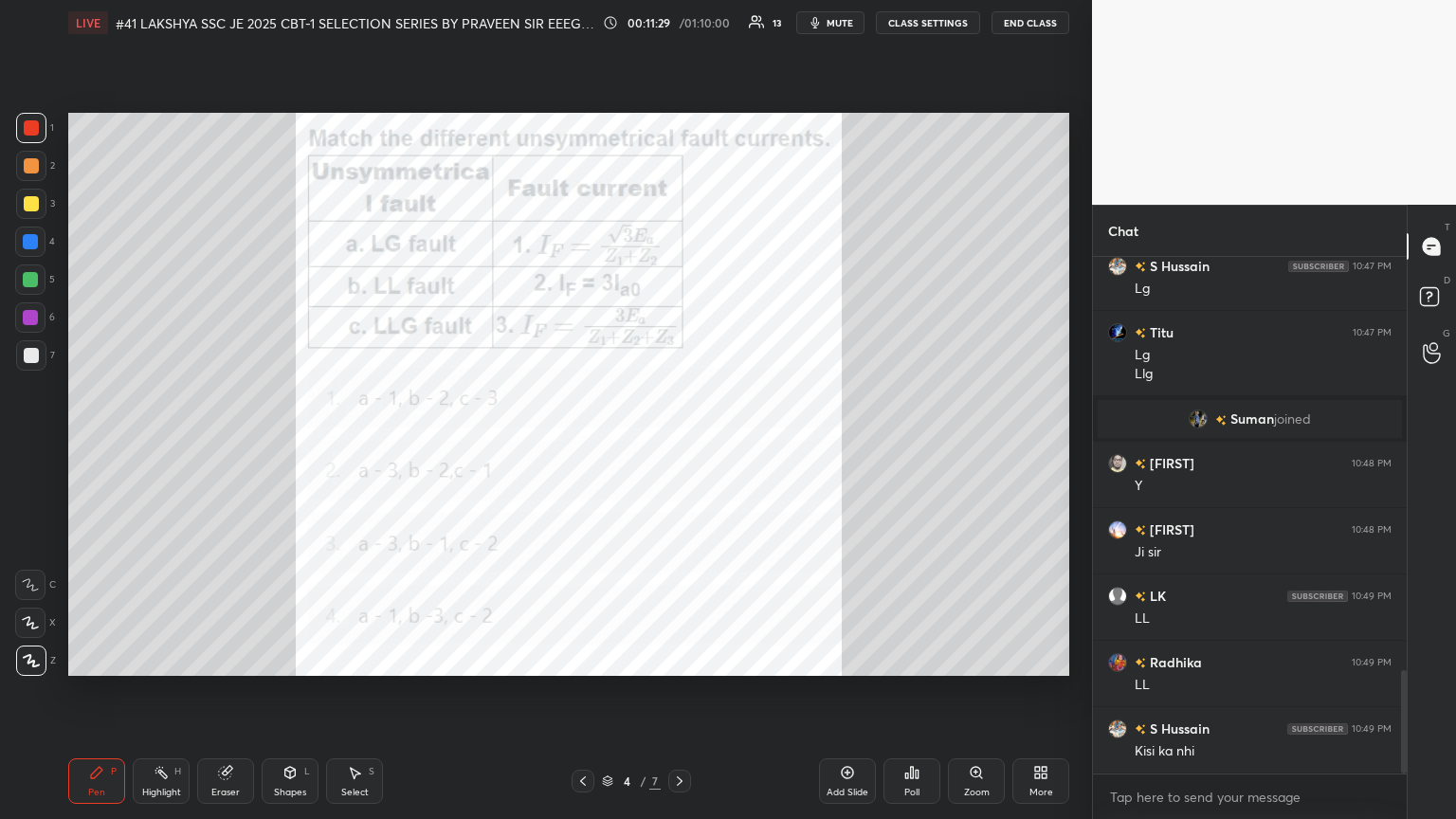 click 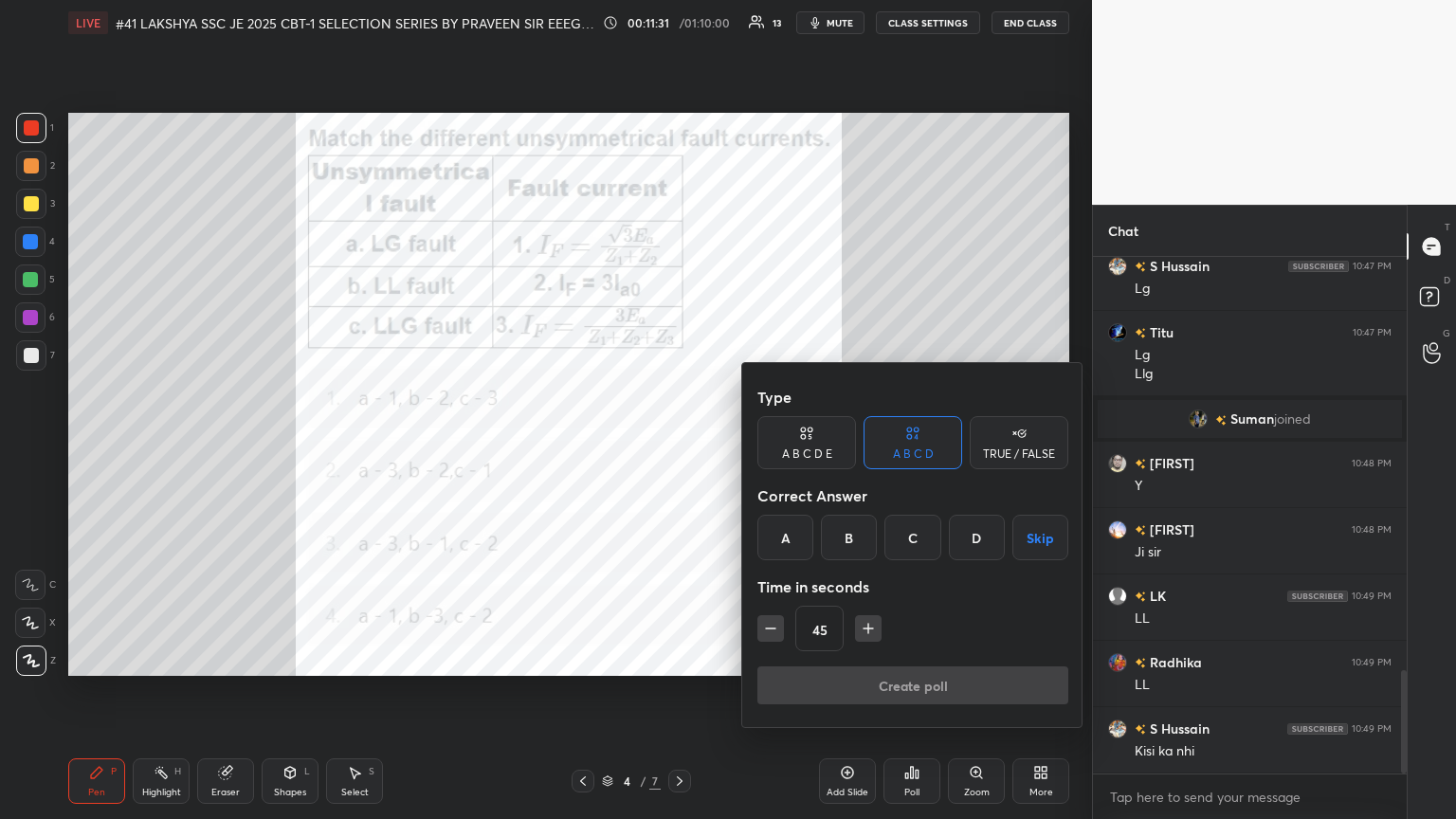 click on "C" at bounding box center [912, 537] 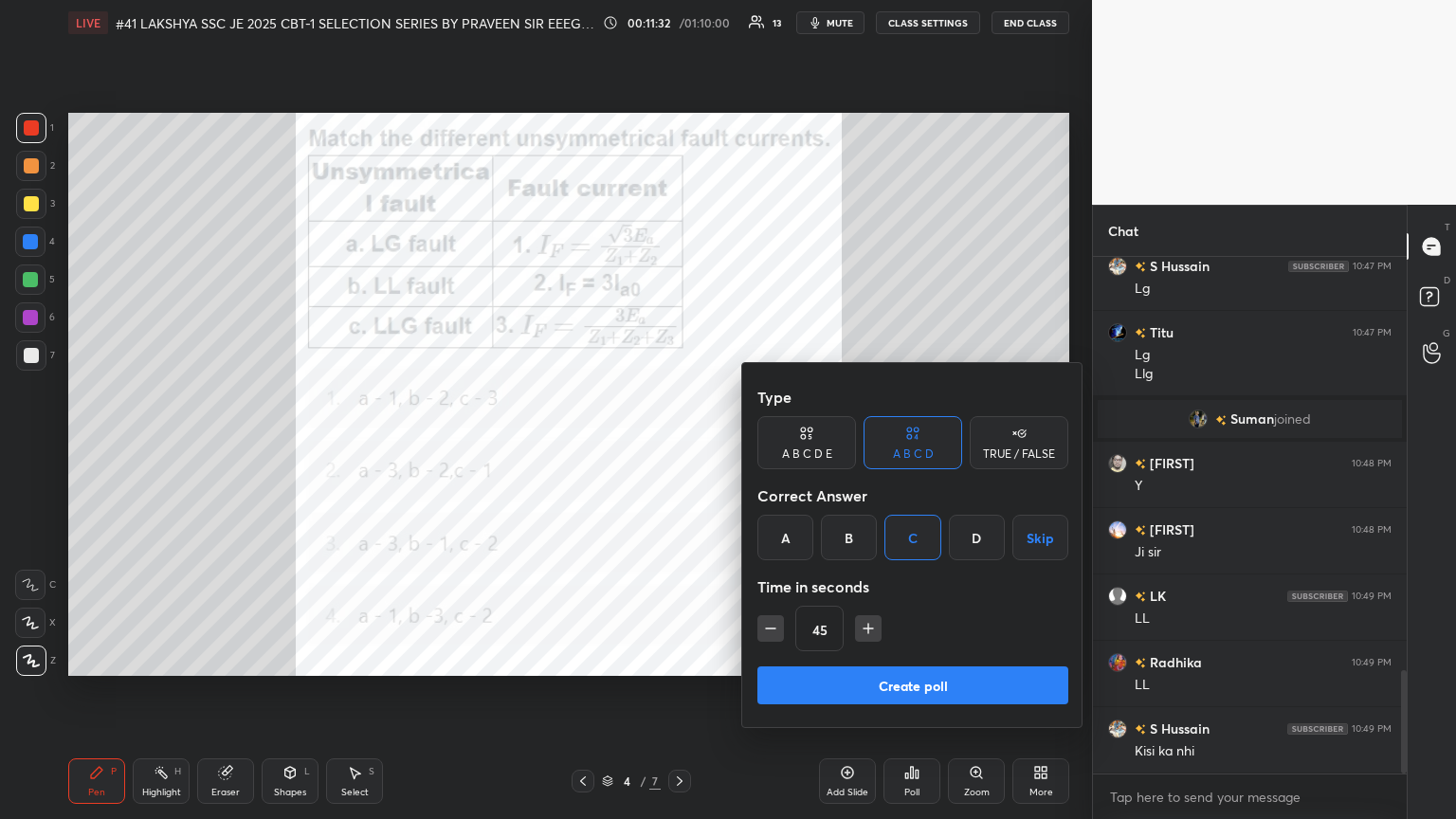 click on "Create poll" at bounding box center (913, 685) 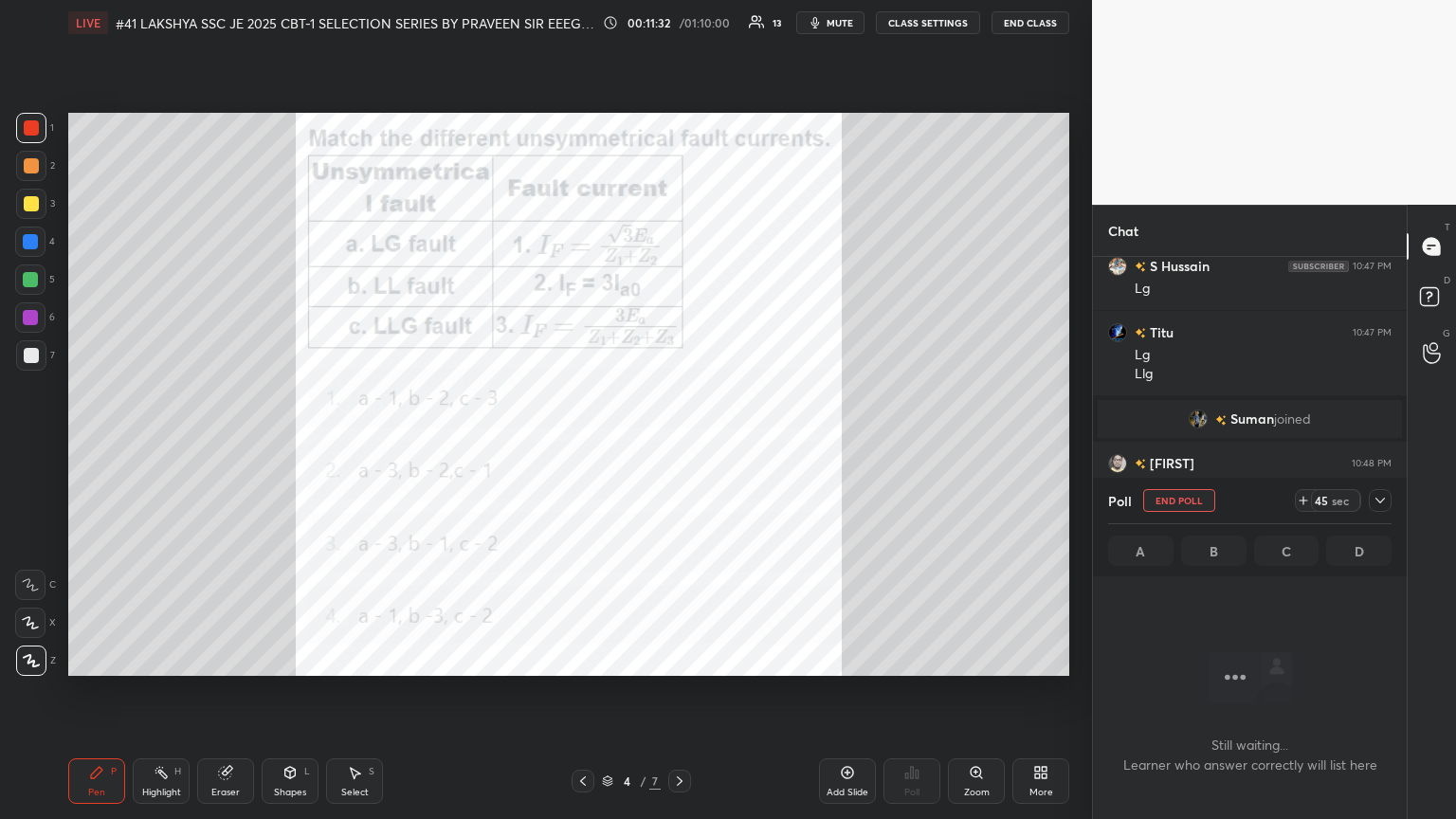 scroll, scrollTop: 428, scrollLeft: 308, axis: both 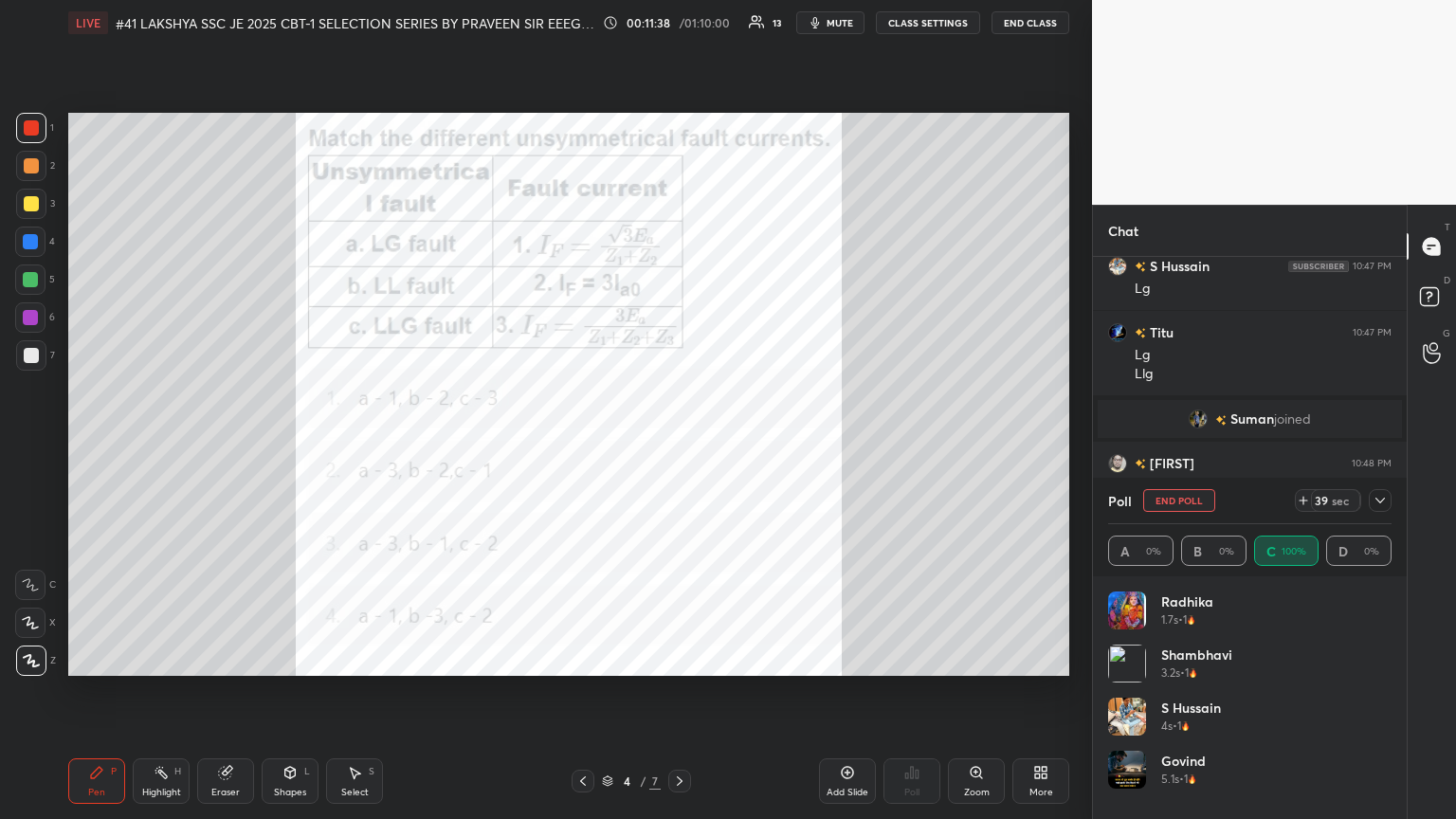 click 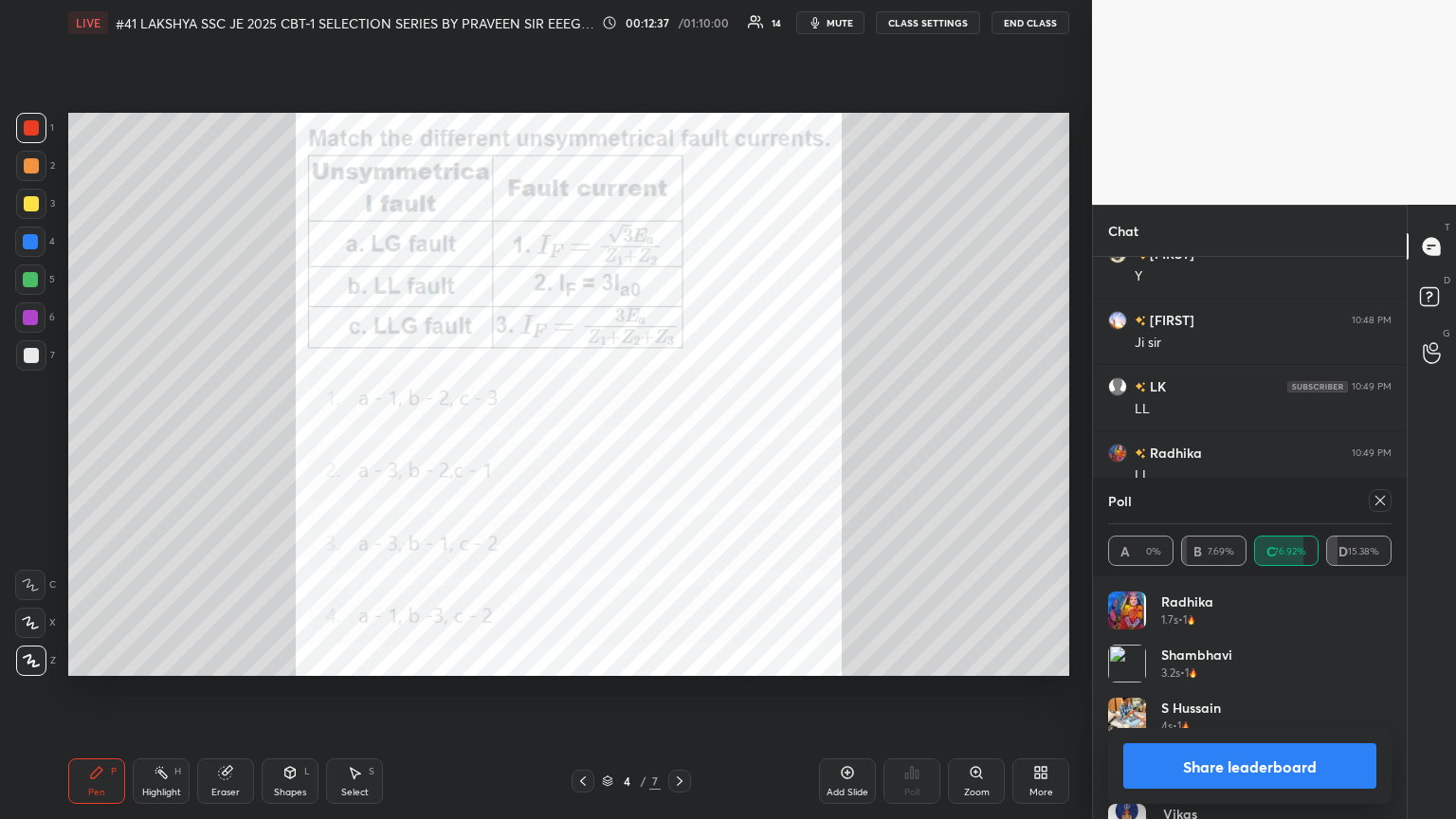 click 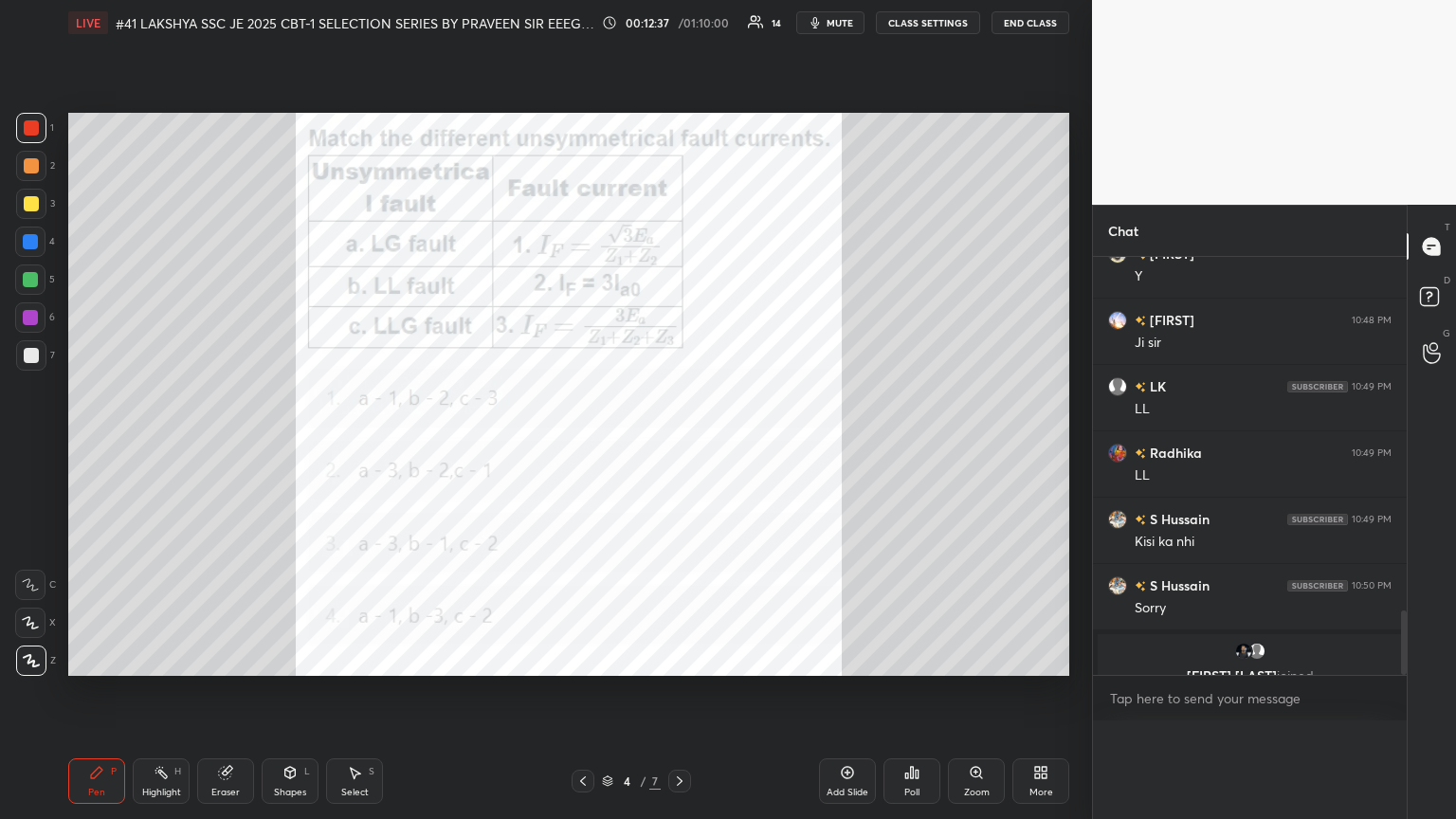 scroll, scrollTop: 0, scrollLeft: 6, axis: horizontal 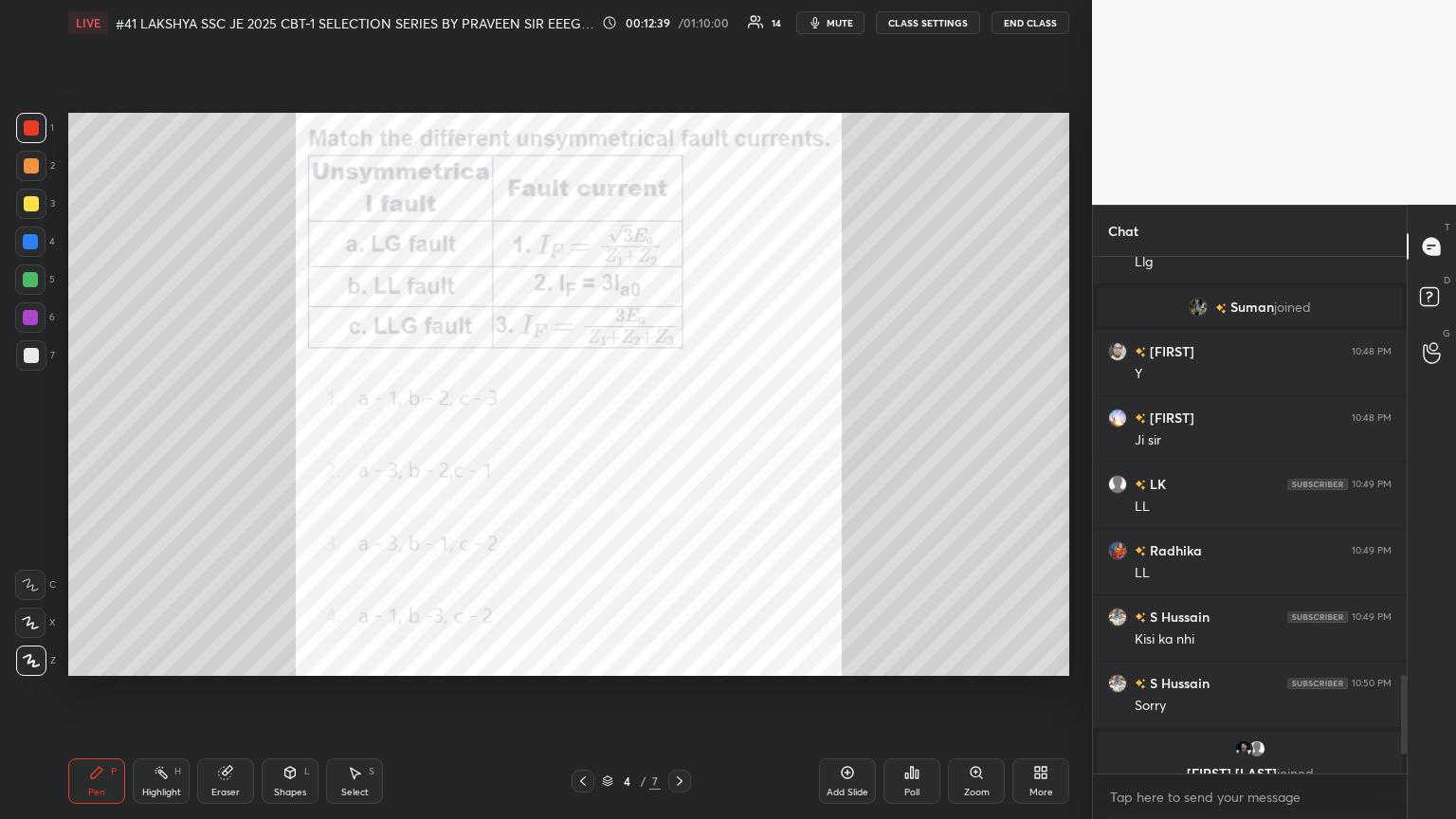 click 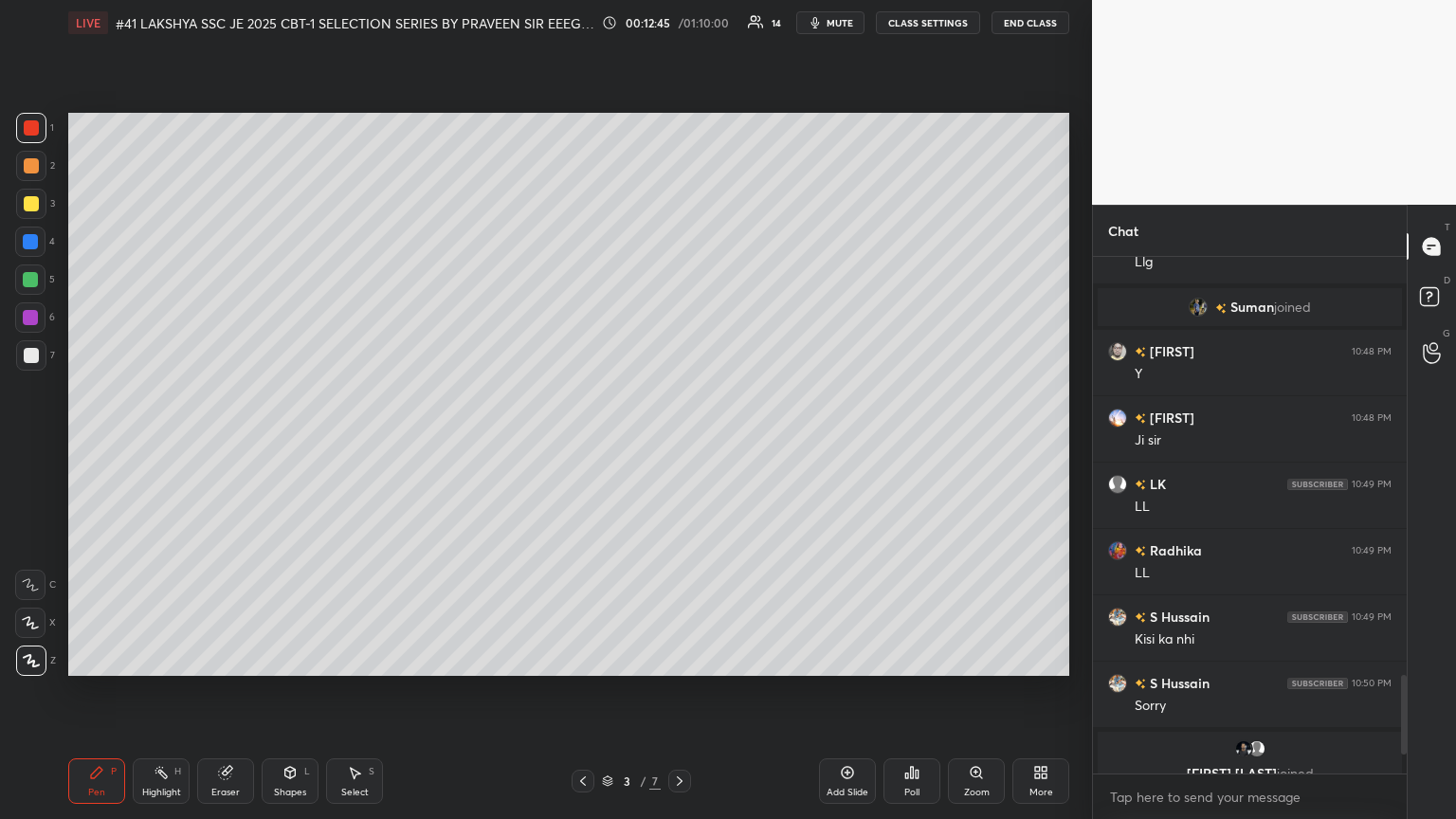 click at bounding box center (680, 781) 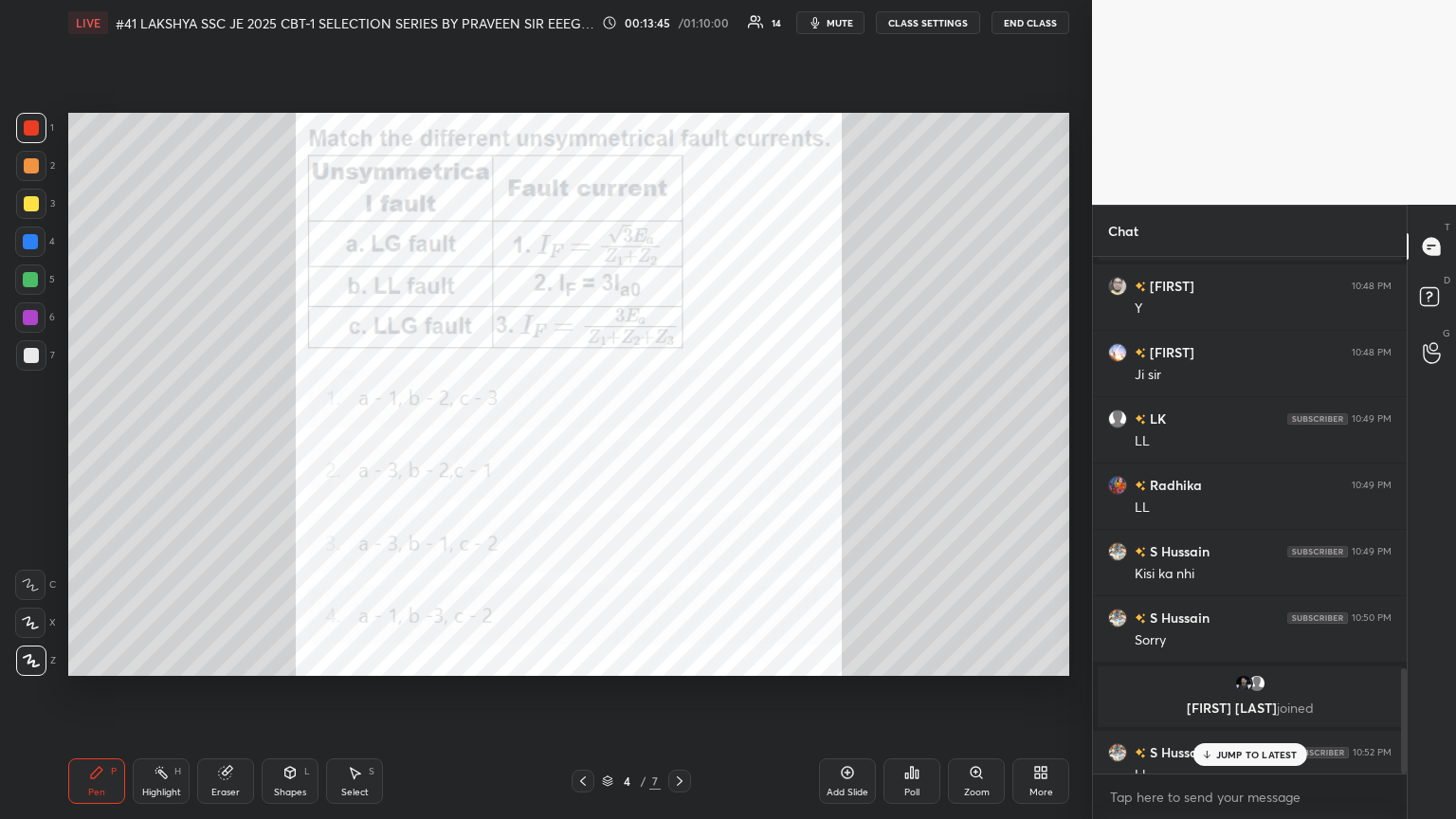 scroll, scrollTop: 2017, scrollLeft: 0, axis: vertical 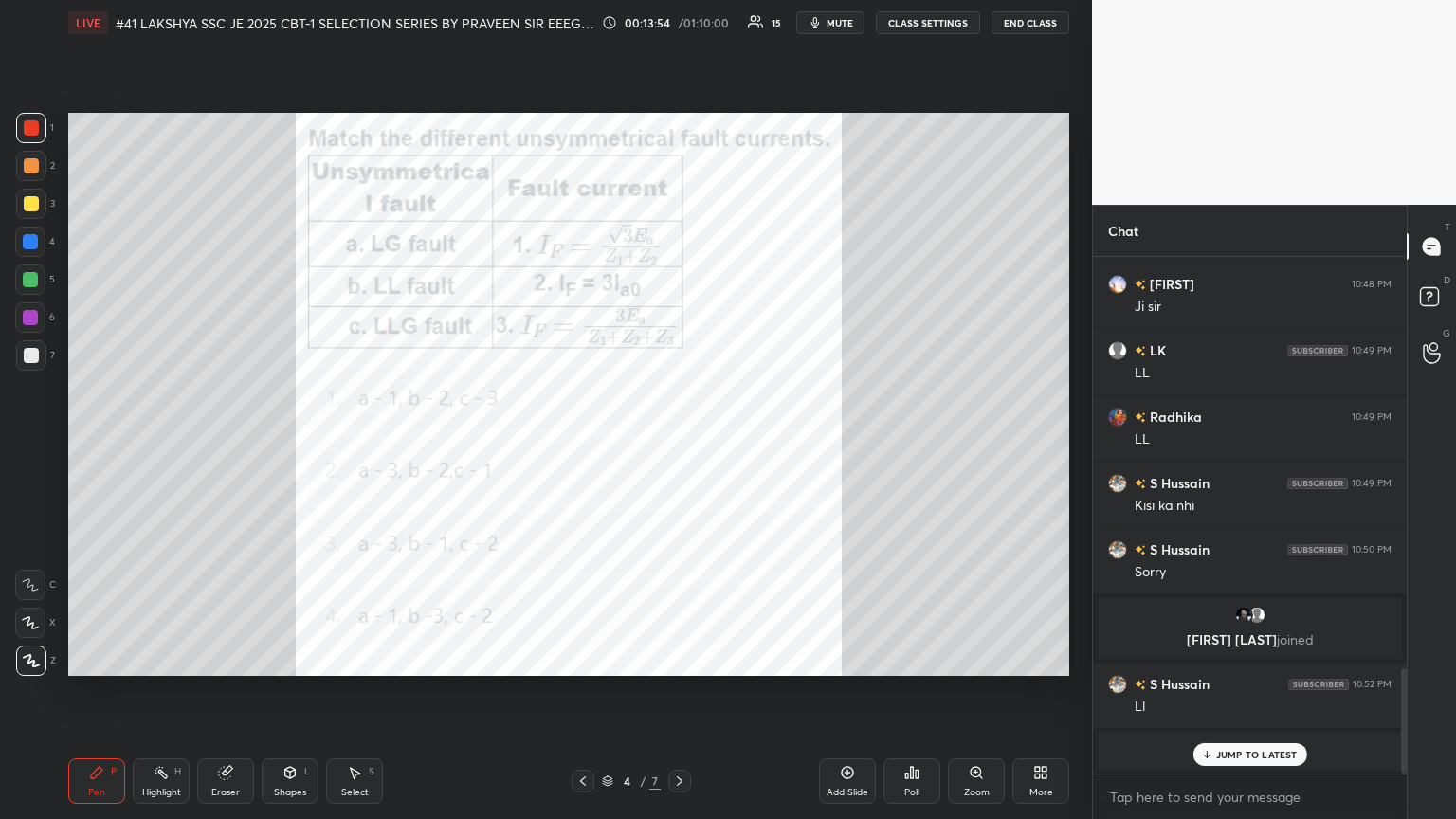 click on "Joker joined" at bounding box center (1249, 752) 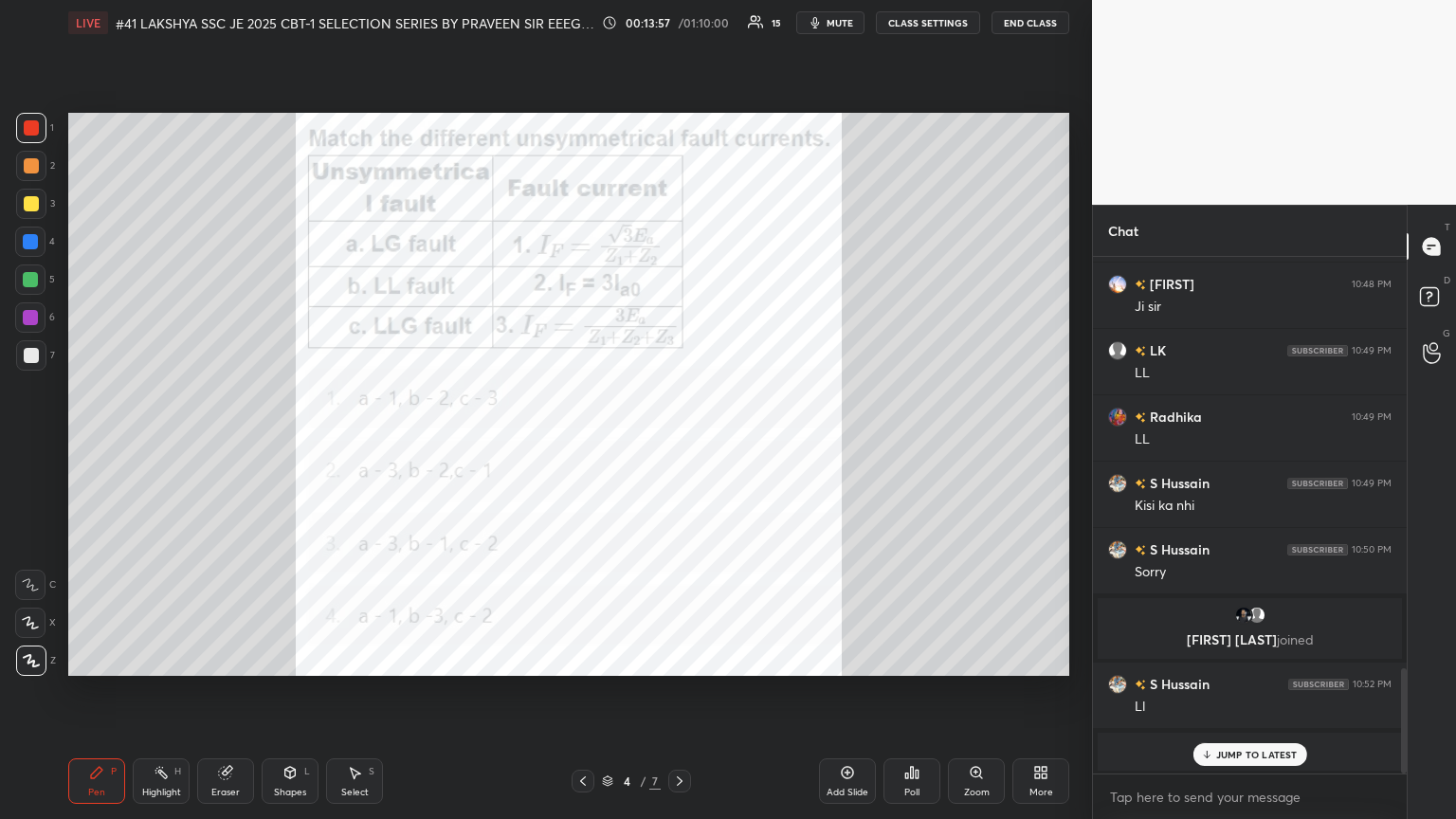 click on "JUMP TO LATEST" at bounding box center [1249, 755] 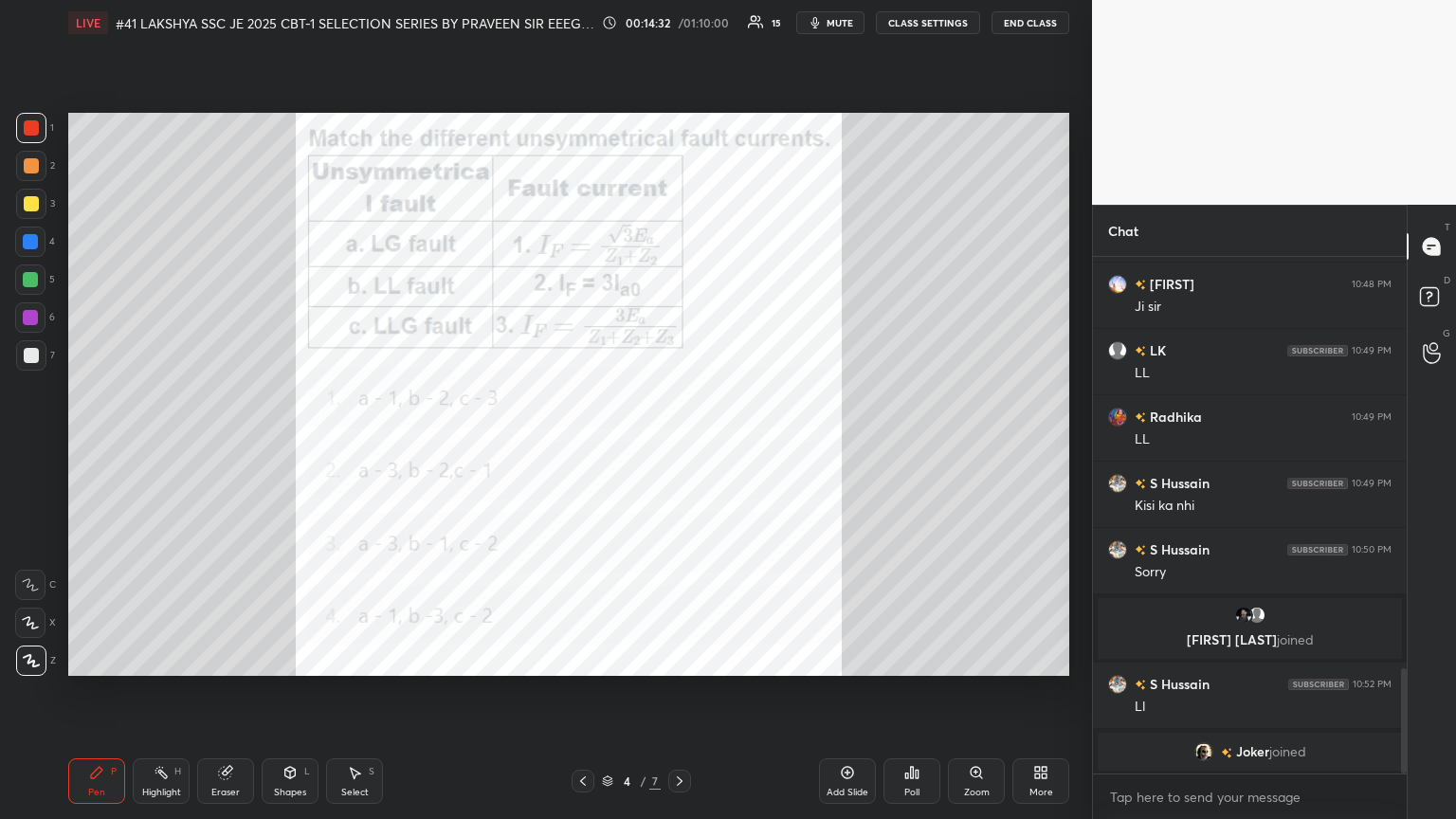 scroll, scrollTop: 2048, scrollLeft: 0, axis: vertical 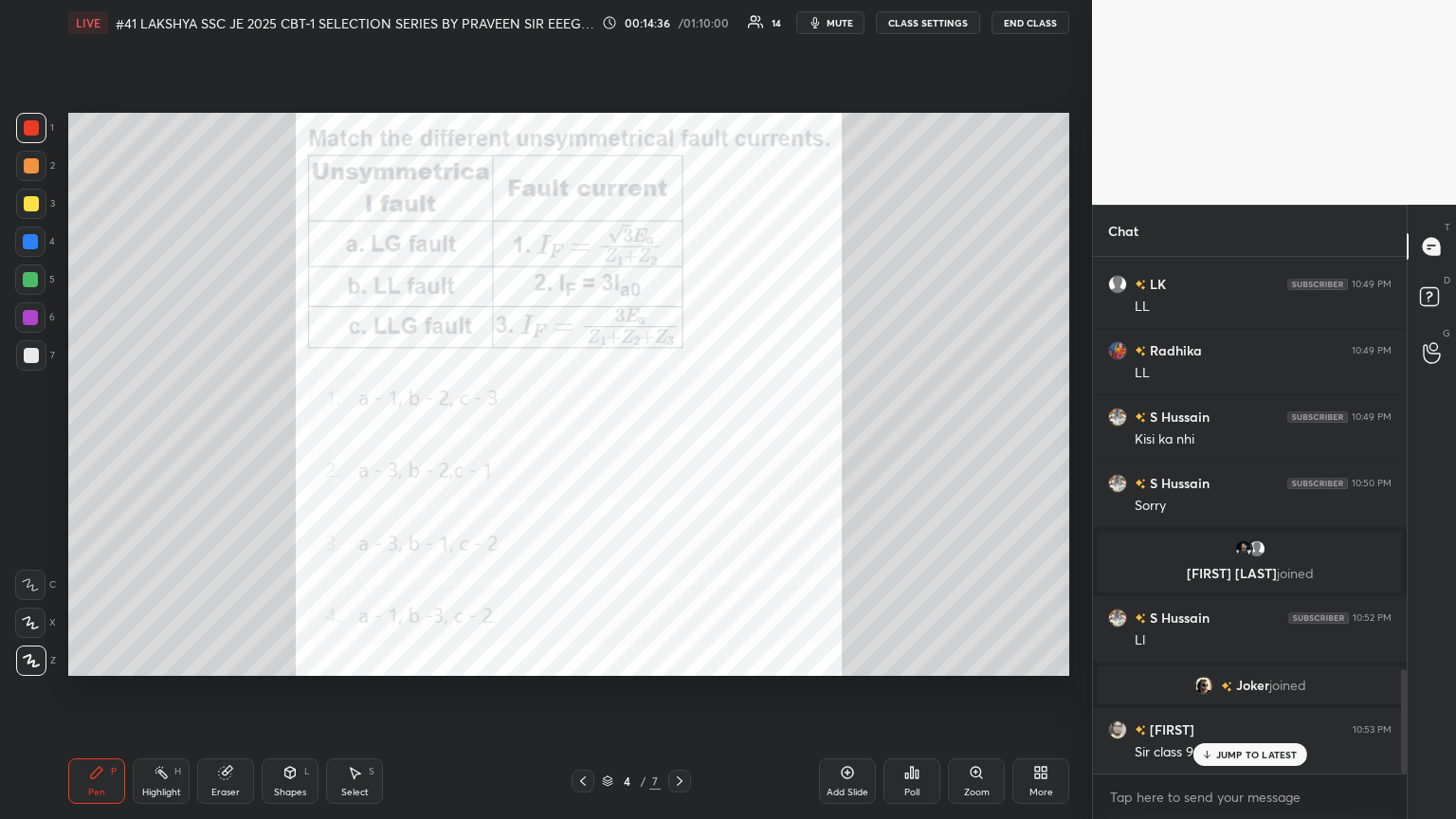 click on "JUMP TO LATEST" at bounding box center [1257, 755] 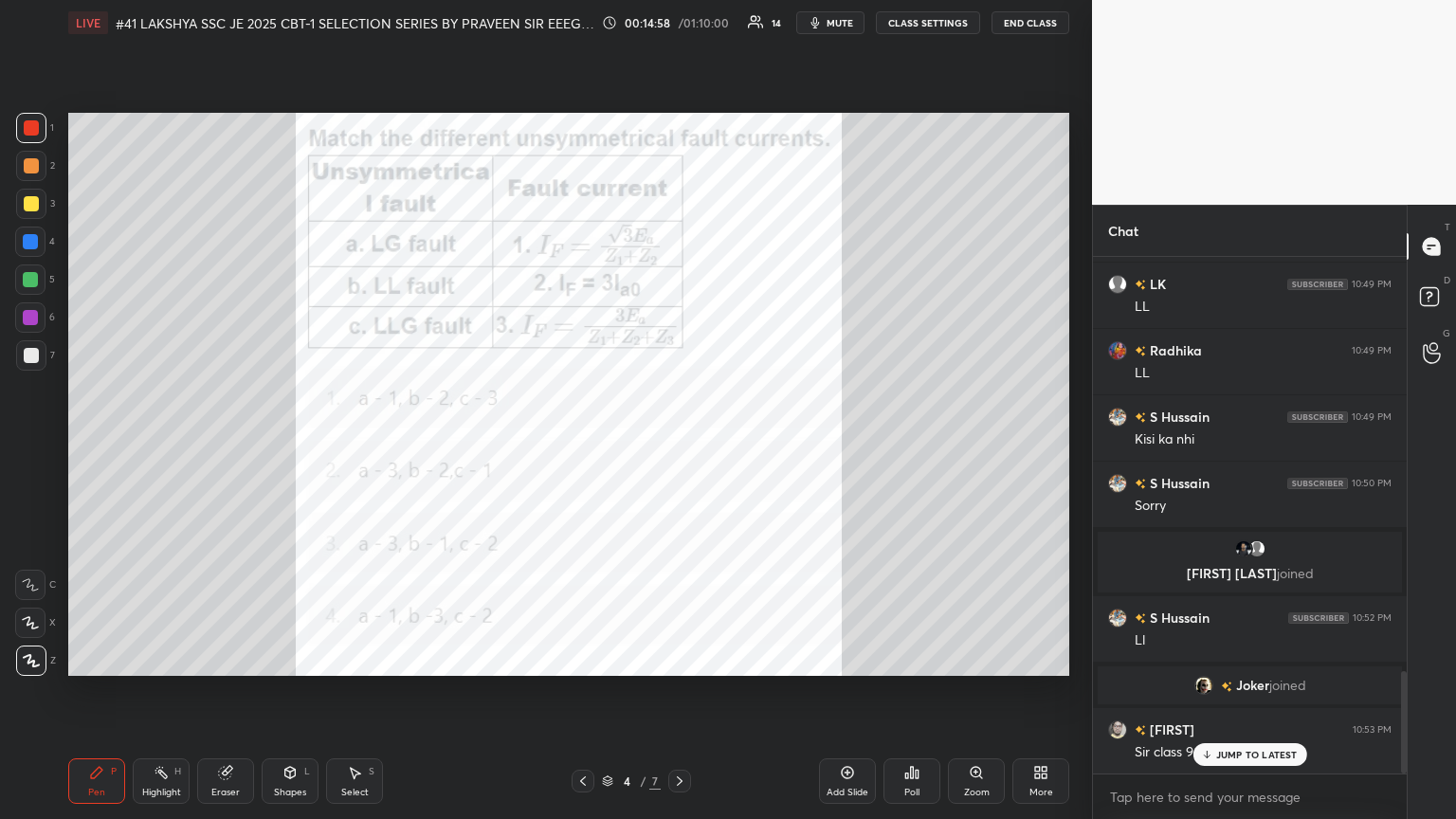 scroll, scrollTop: 2093, scrollLeft: 0, axis: vertical 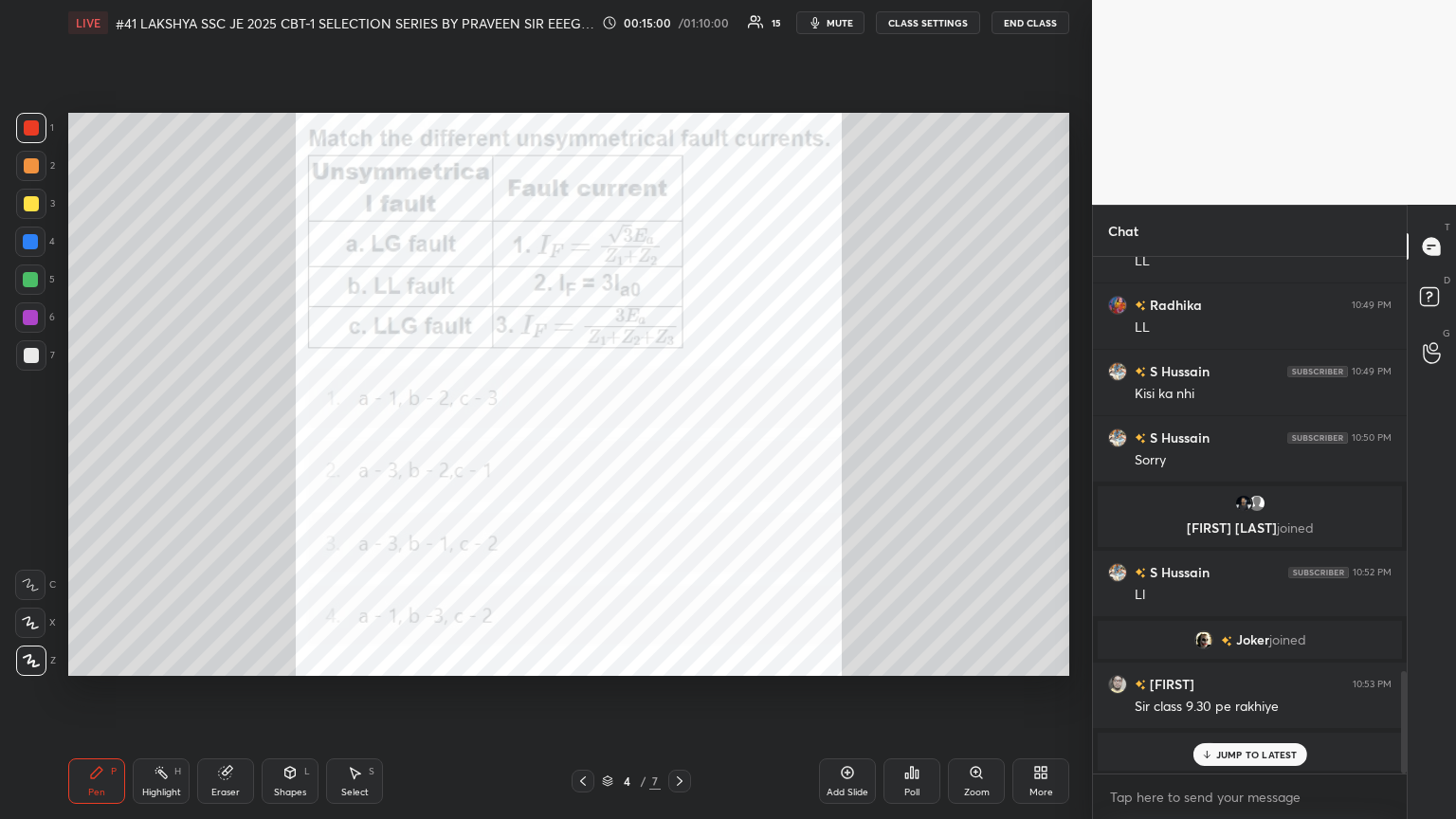click on "Eraser" at bounding box center (226, 781) 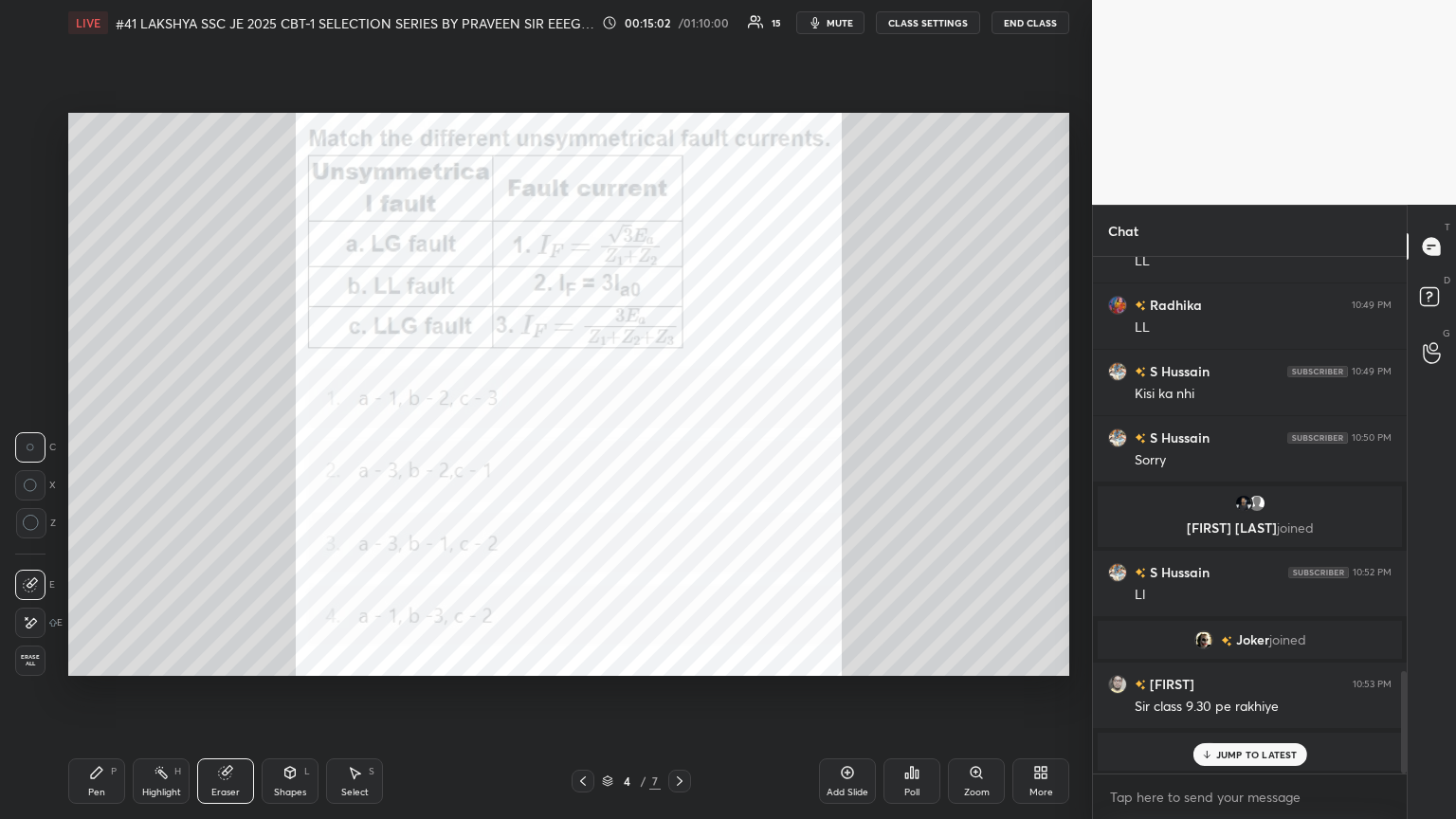 click on "Erase all" at bounding box center [30, 661] 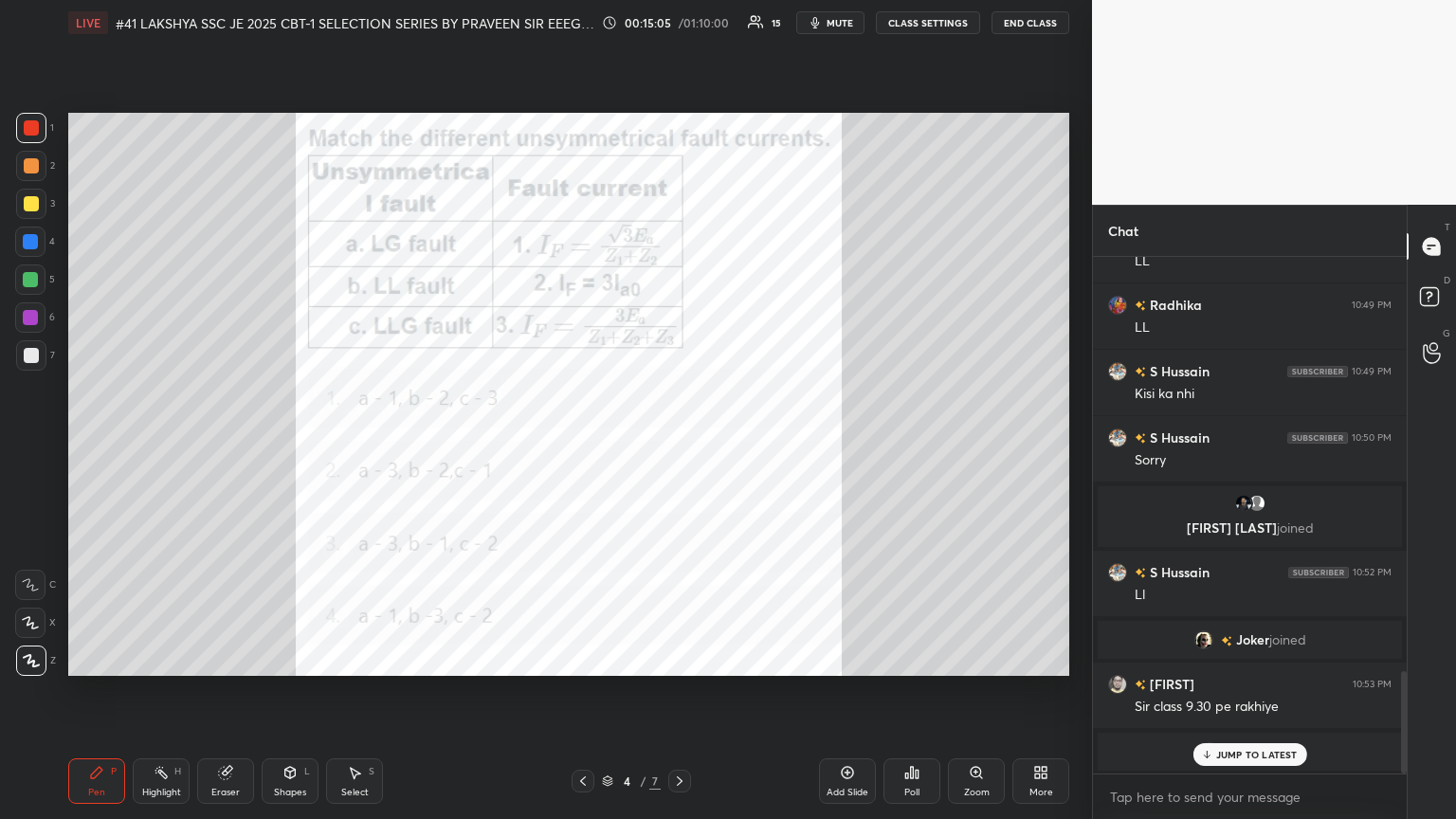 click on "JUMP TO LATEST" at bounding box center [1249, 755] 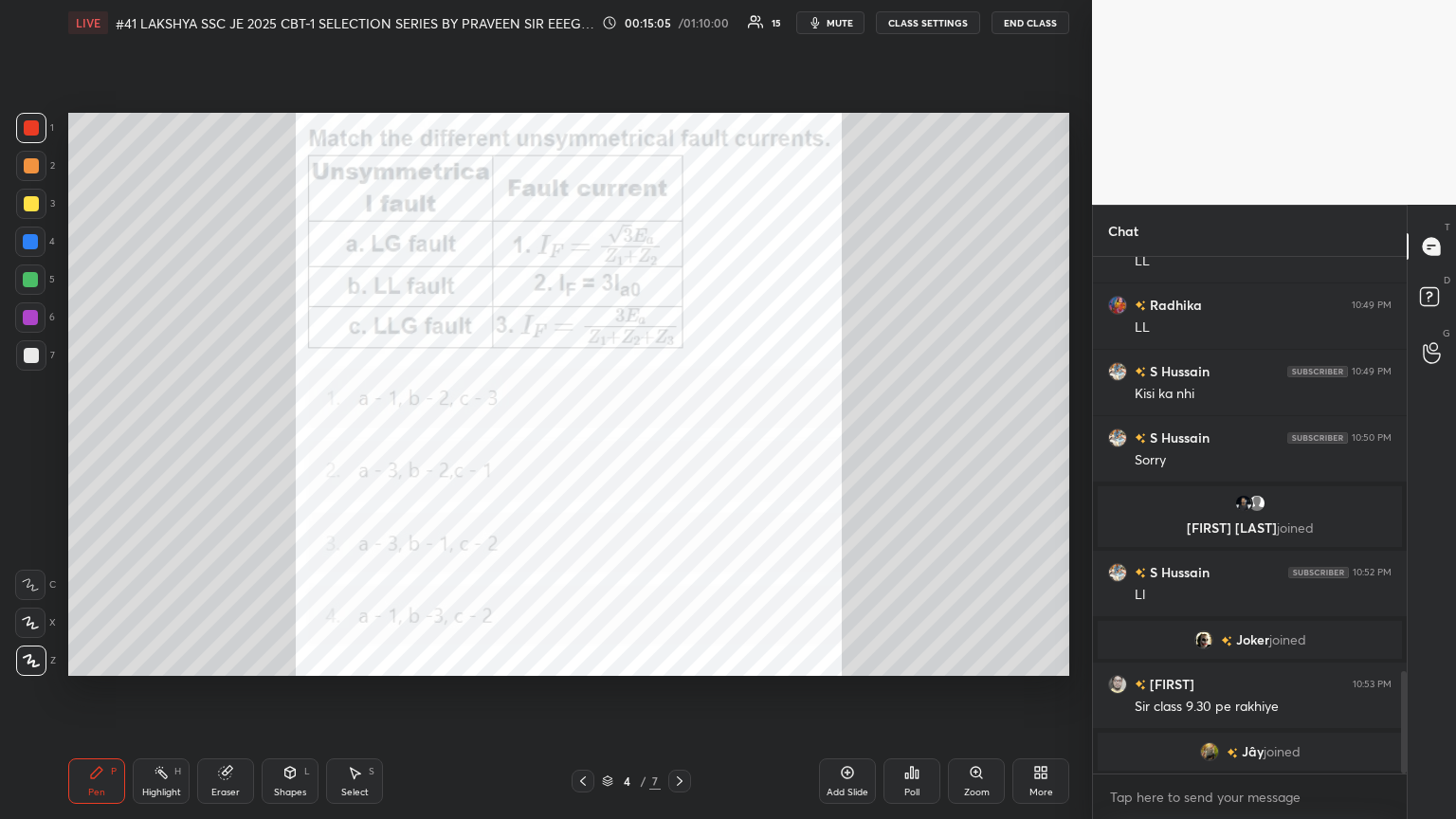 click on "Jây joined" at bounding box center [1249, 752] 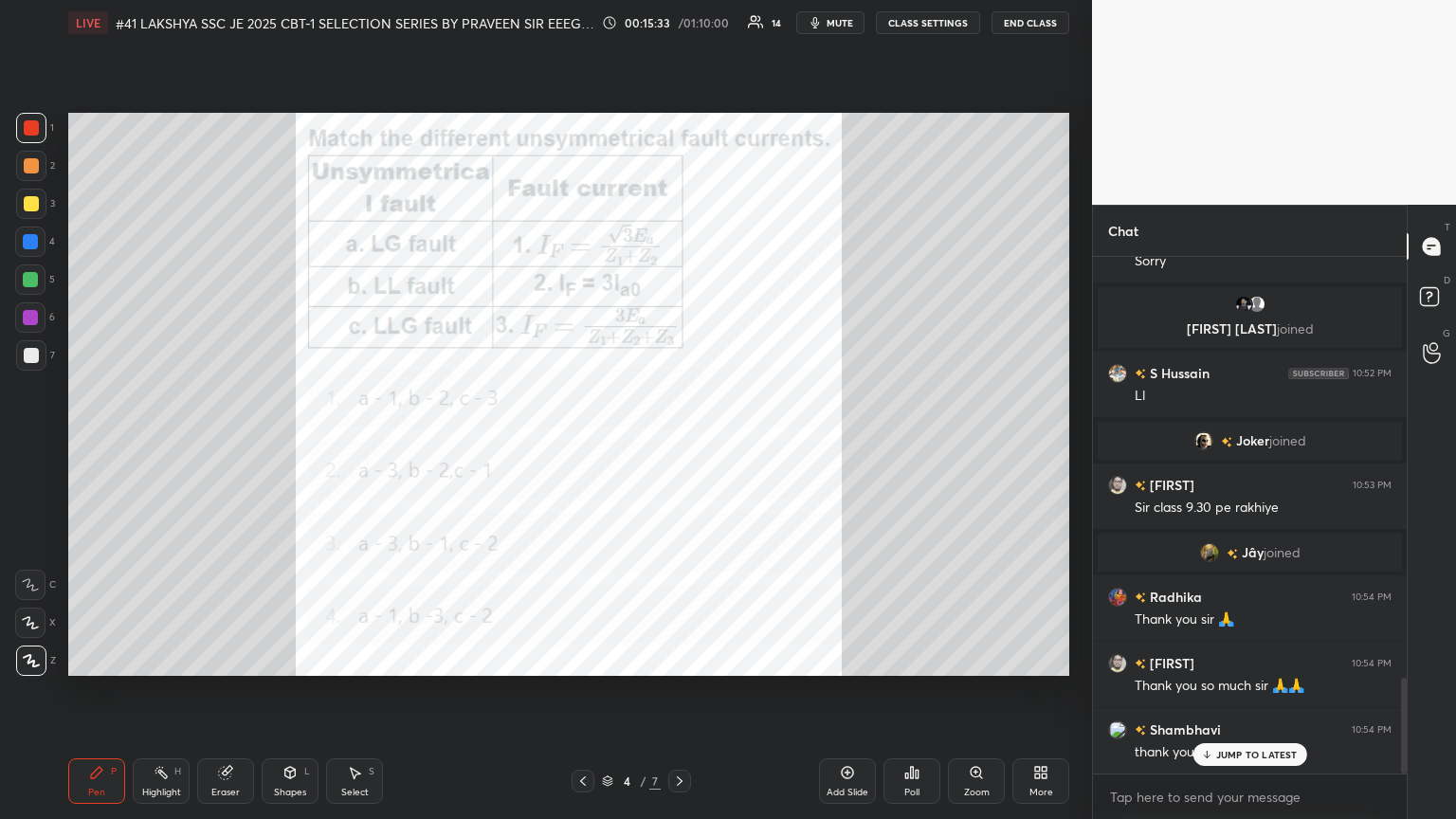scroll, scrollTop: 2342, scrollLeft: 0, axis: vertical 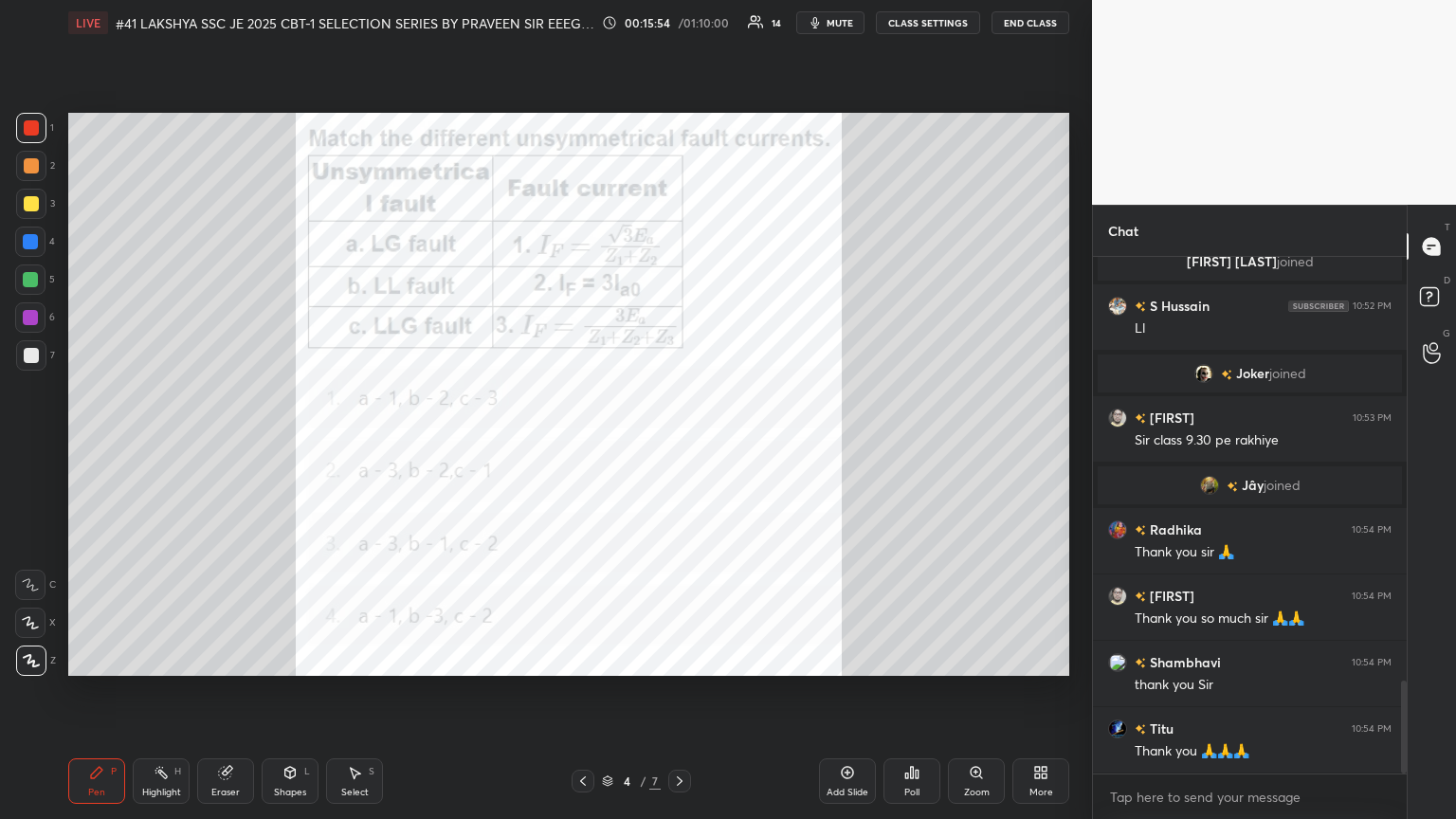 click 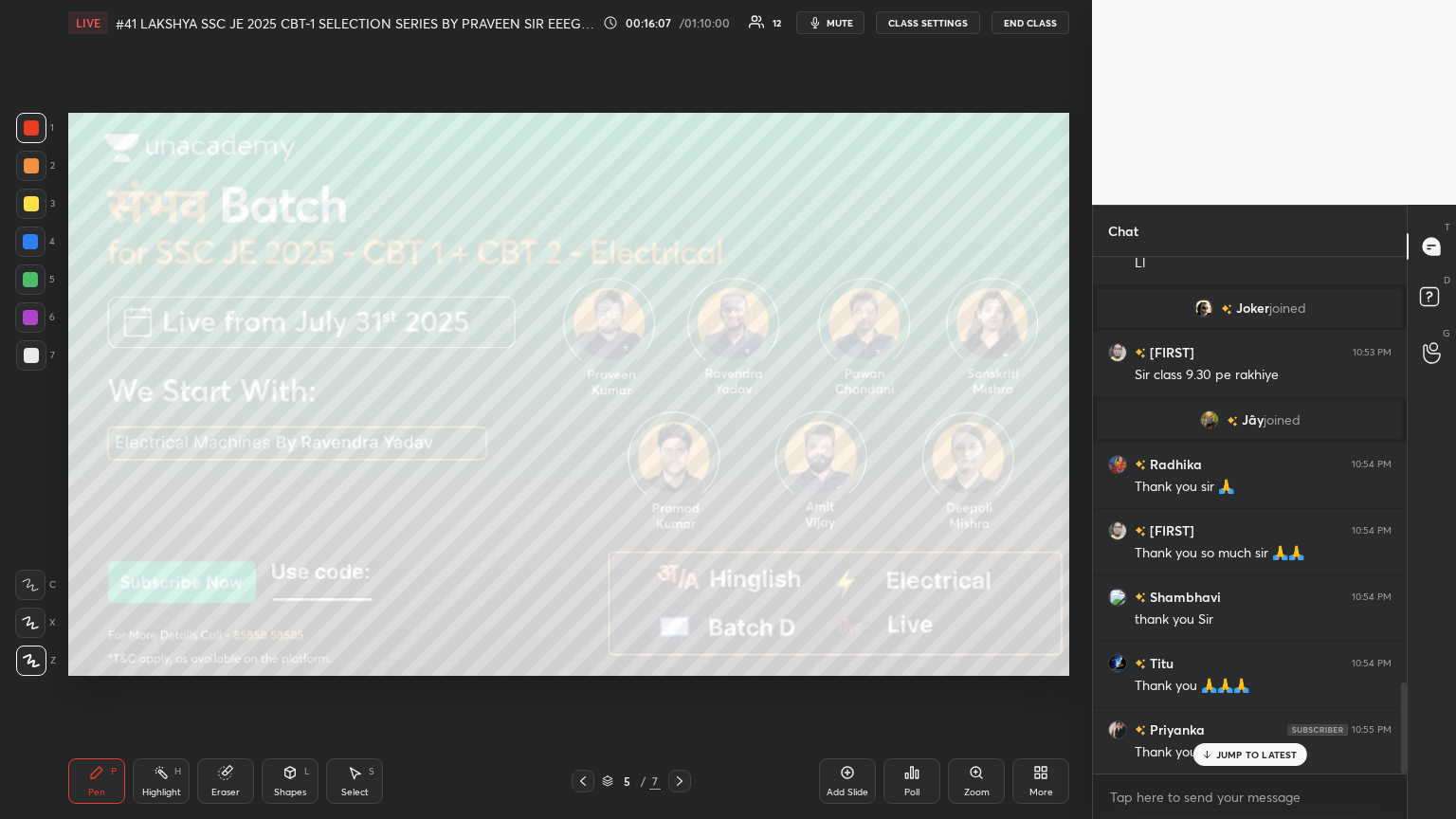 scroll, scrollTop: 2475, scrollLeft: 0, axis: vertical 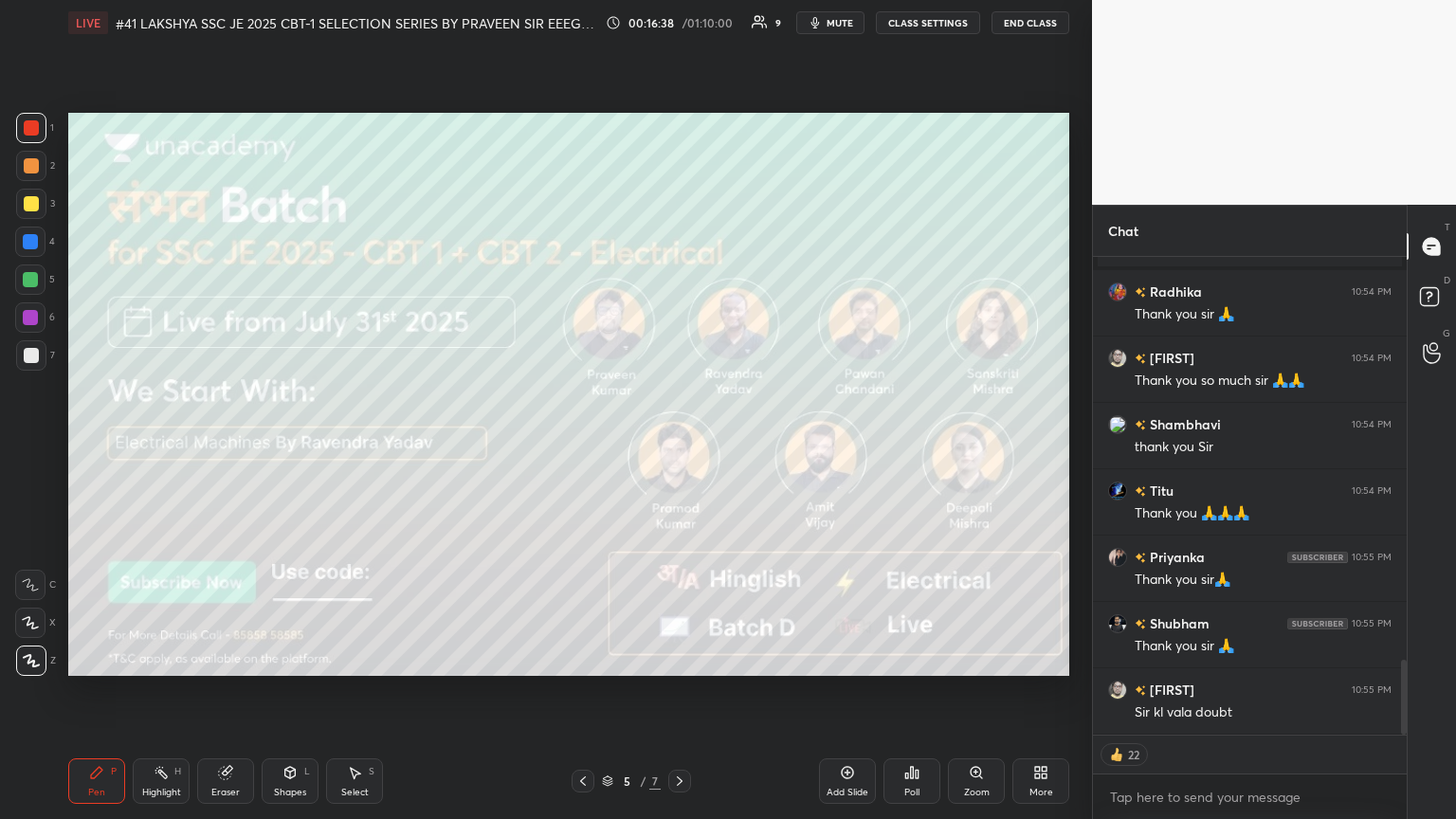 click on "mute" at bounding box center [830, 23] 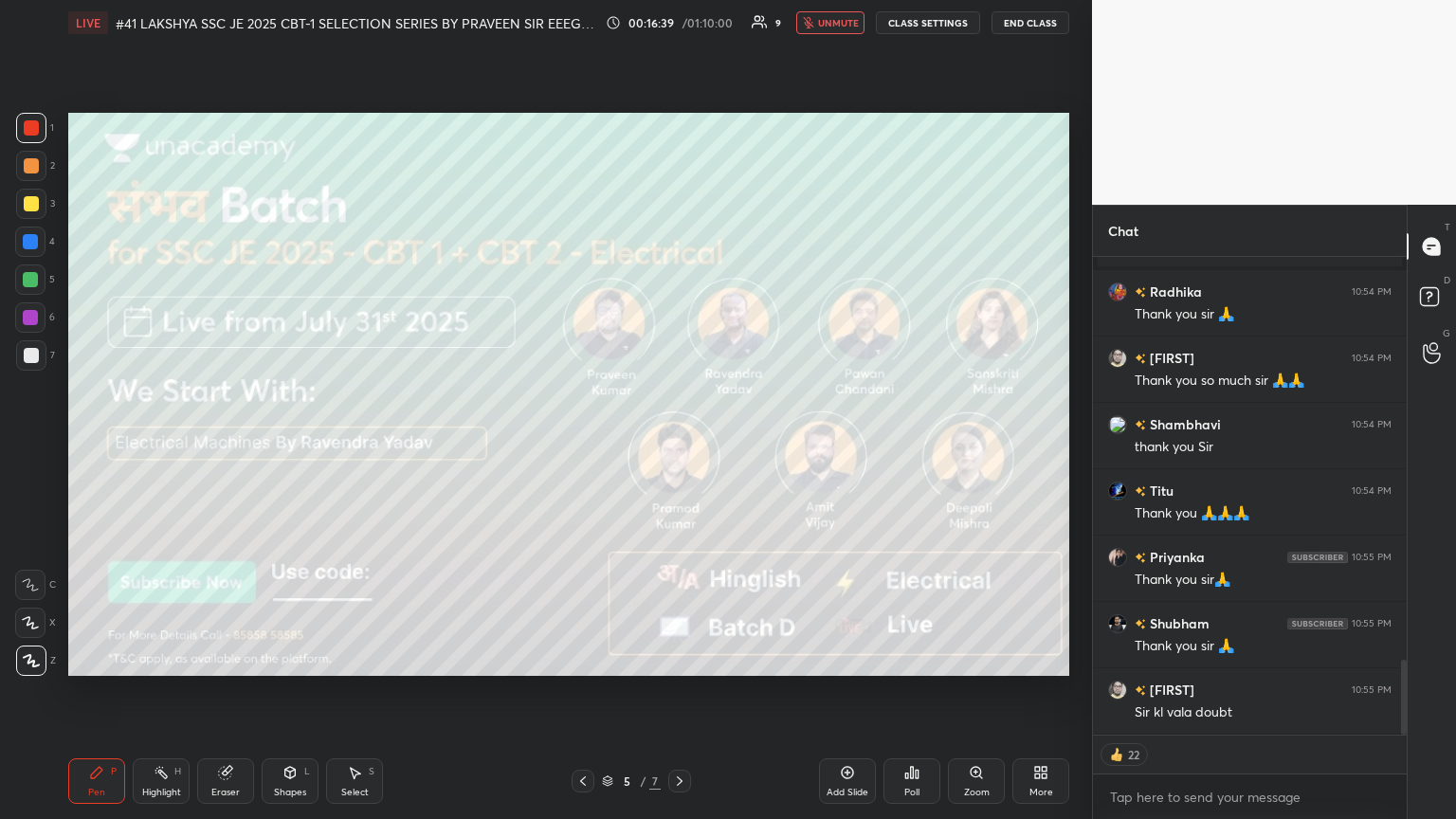 type on "x" 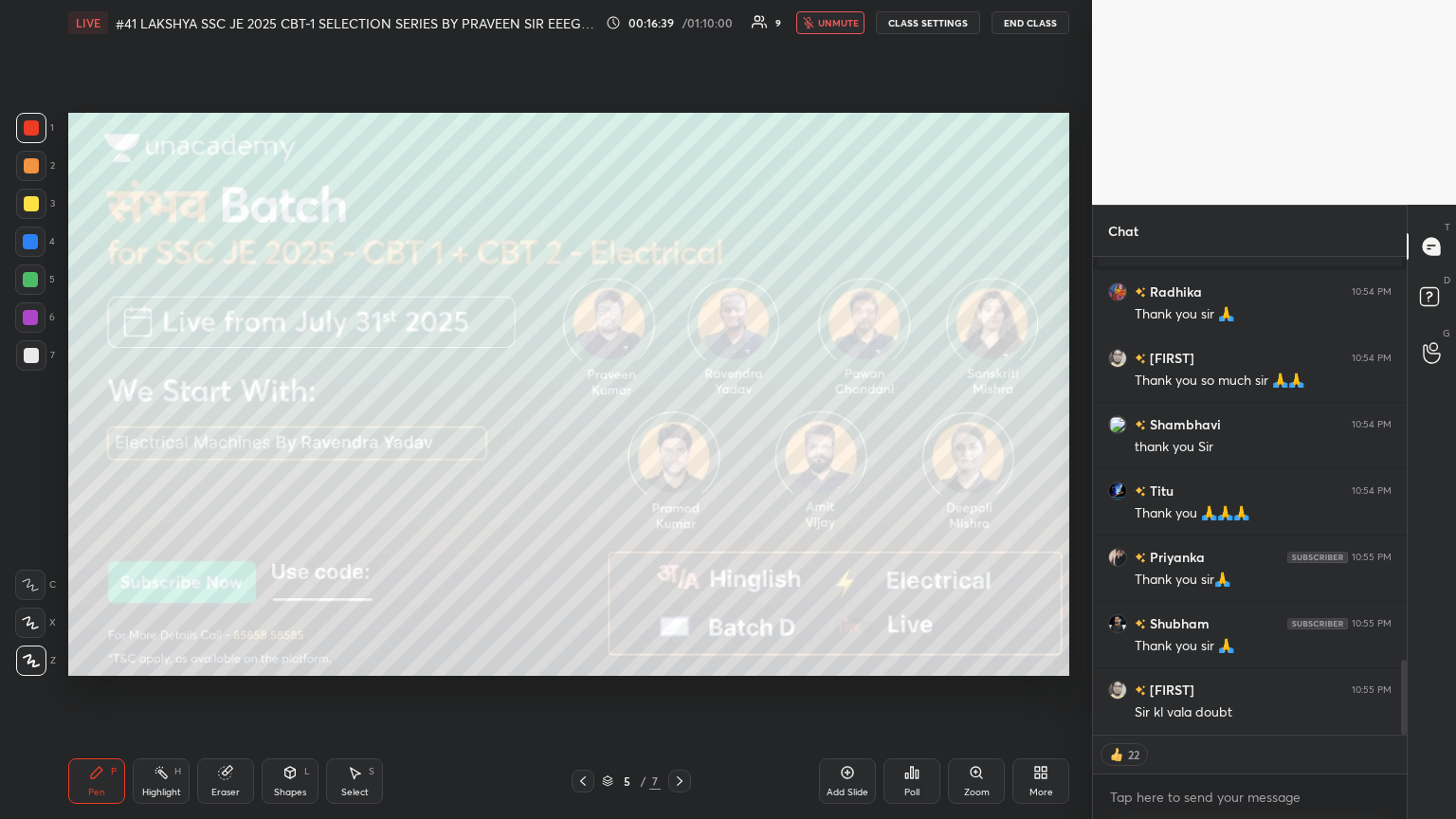 scroll, scrollTop: 7, scrollLeft: 6, axis: both 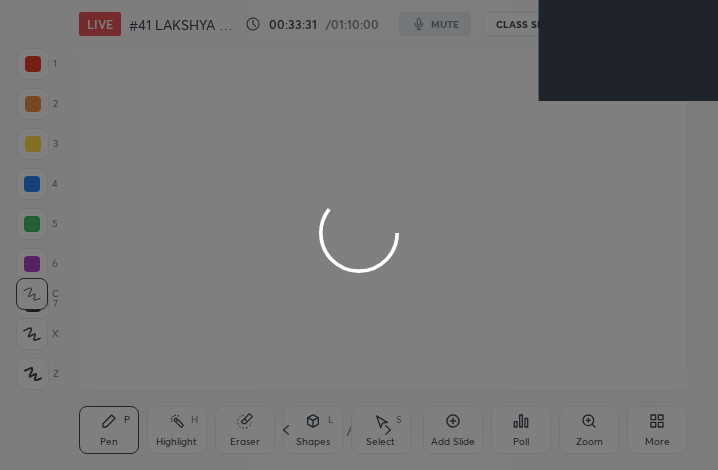 click at bounding box center [359, 235] 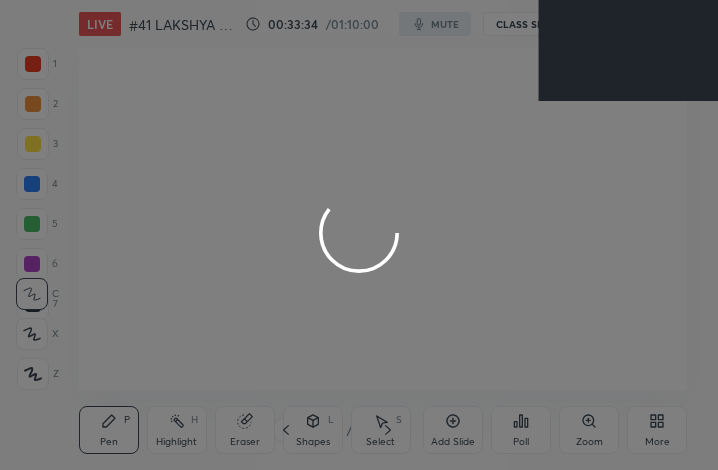 click at bounding box center (359, 235) 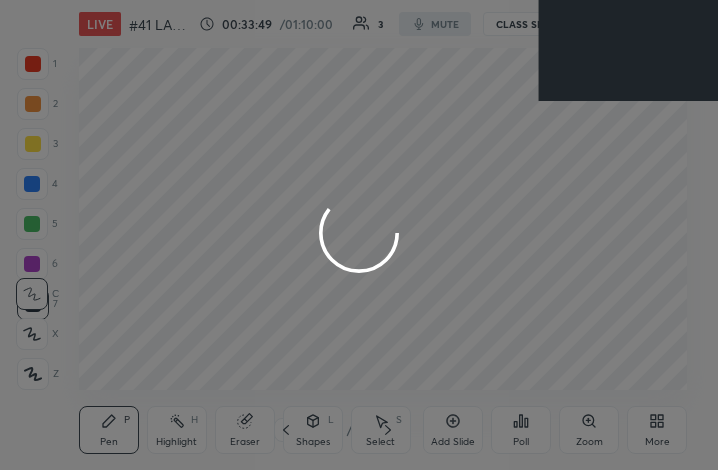 click at bounding box center [359, 235] 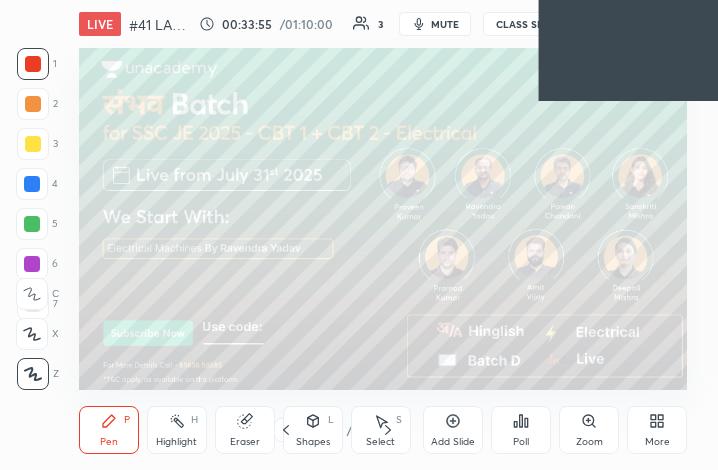 click on "More" at bounding box center [657, 430] 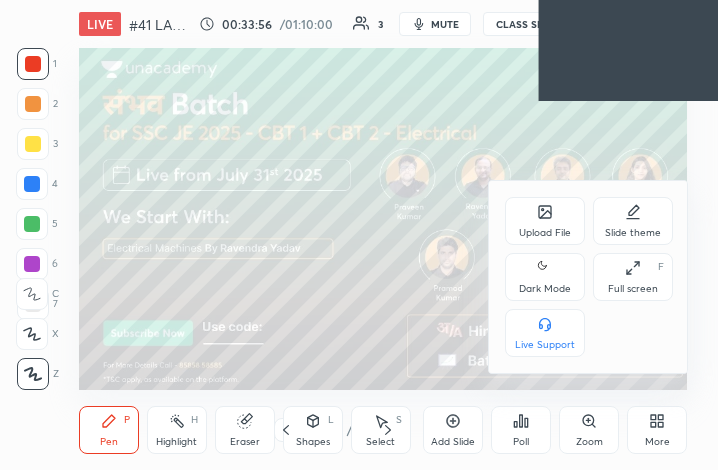 click 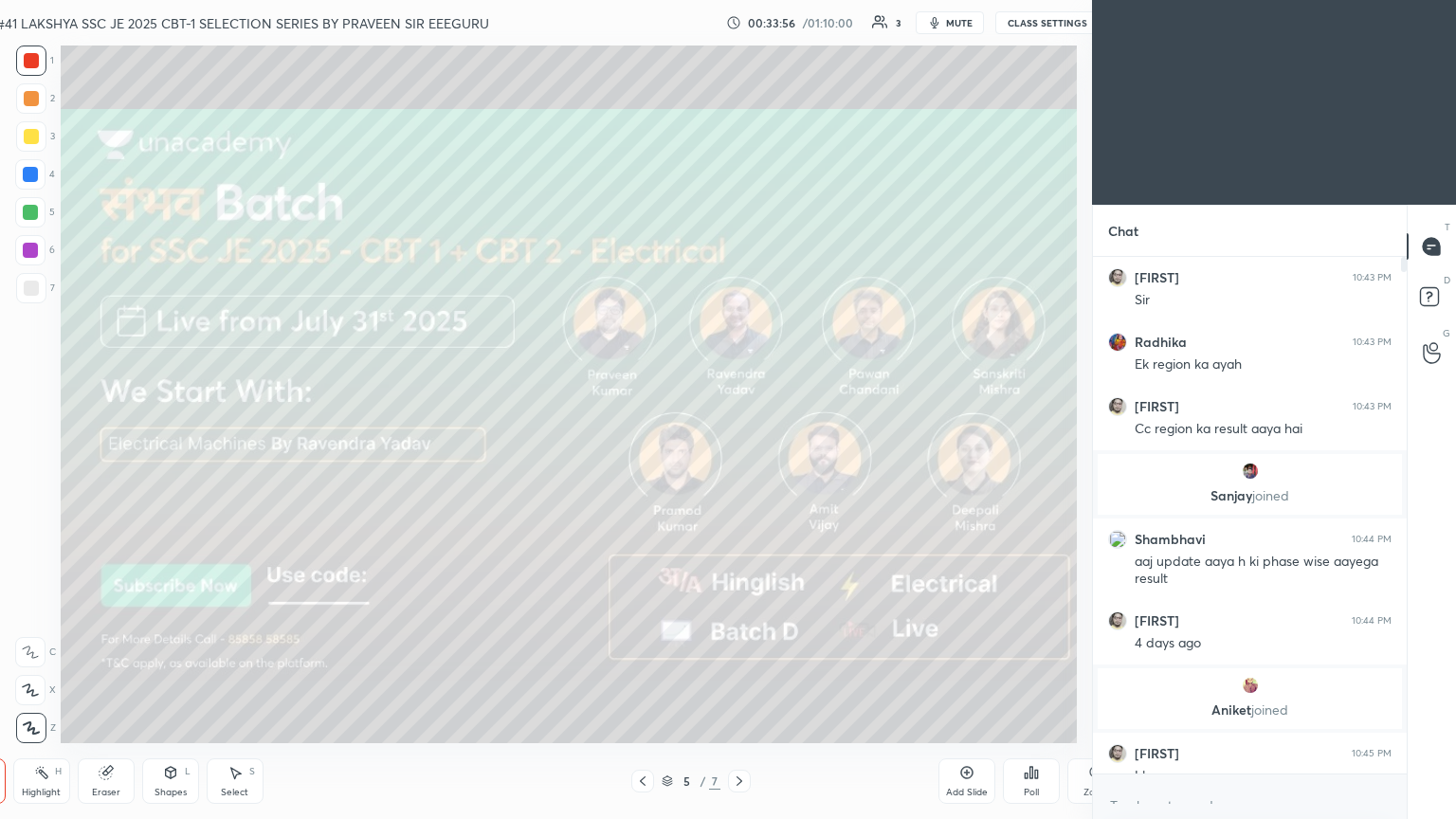 scroll, scrollTop: 94094, scrollLeft: 93654, axis: both 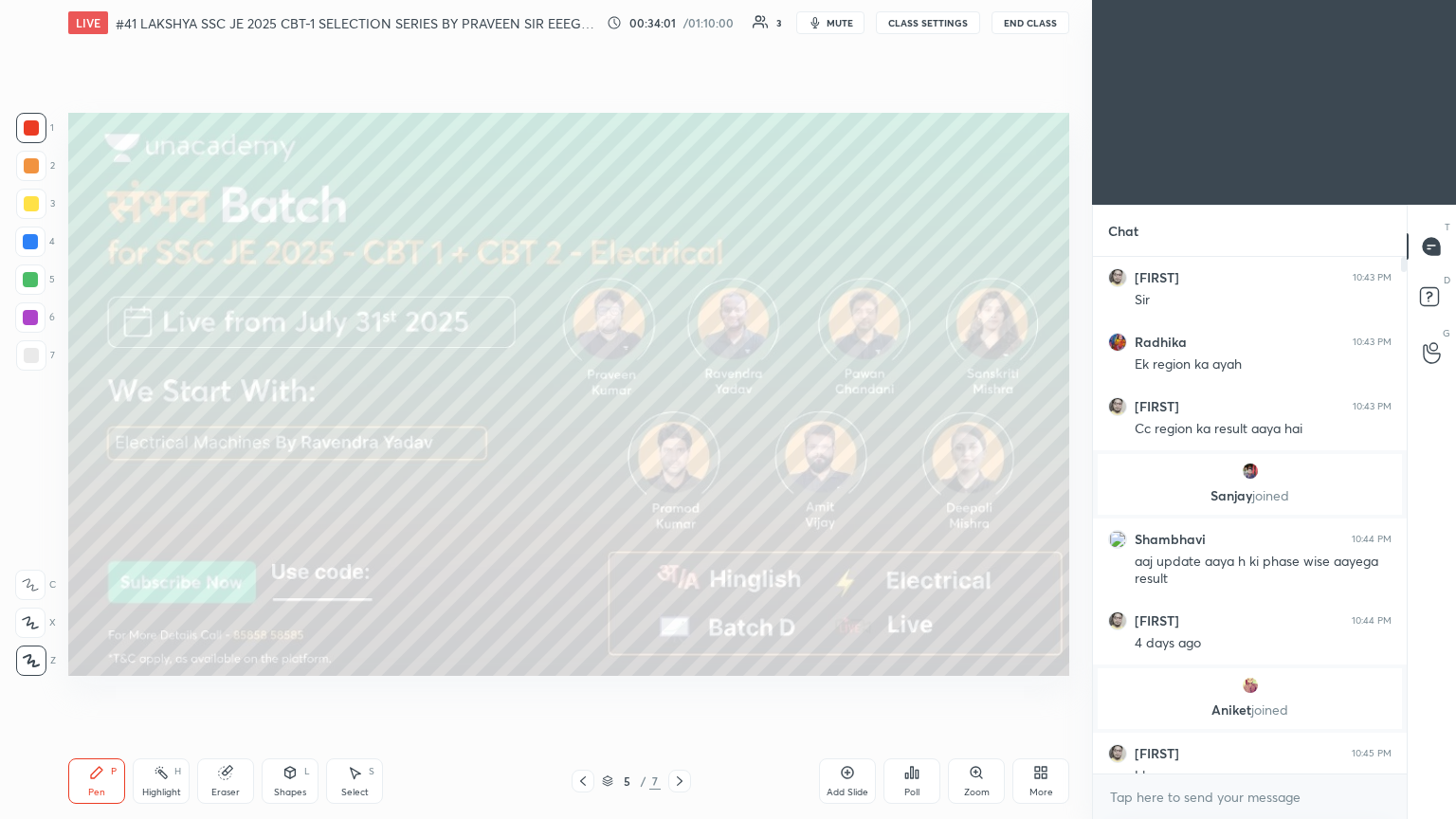 click on "End Class" at bounding box center (1030, 23) 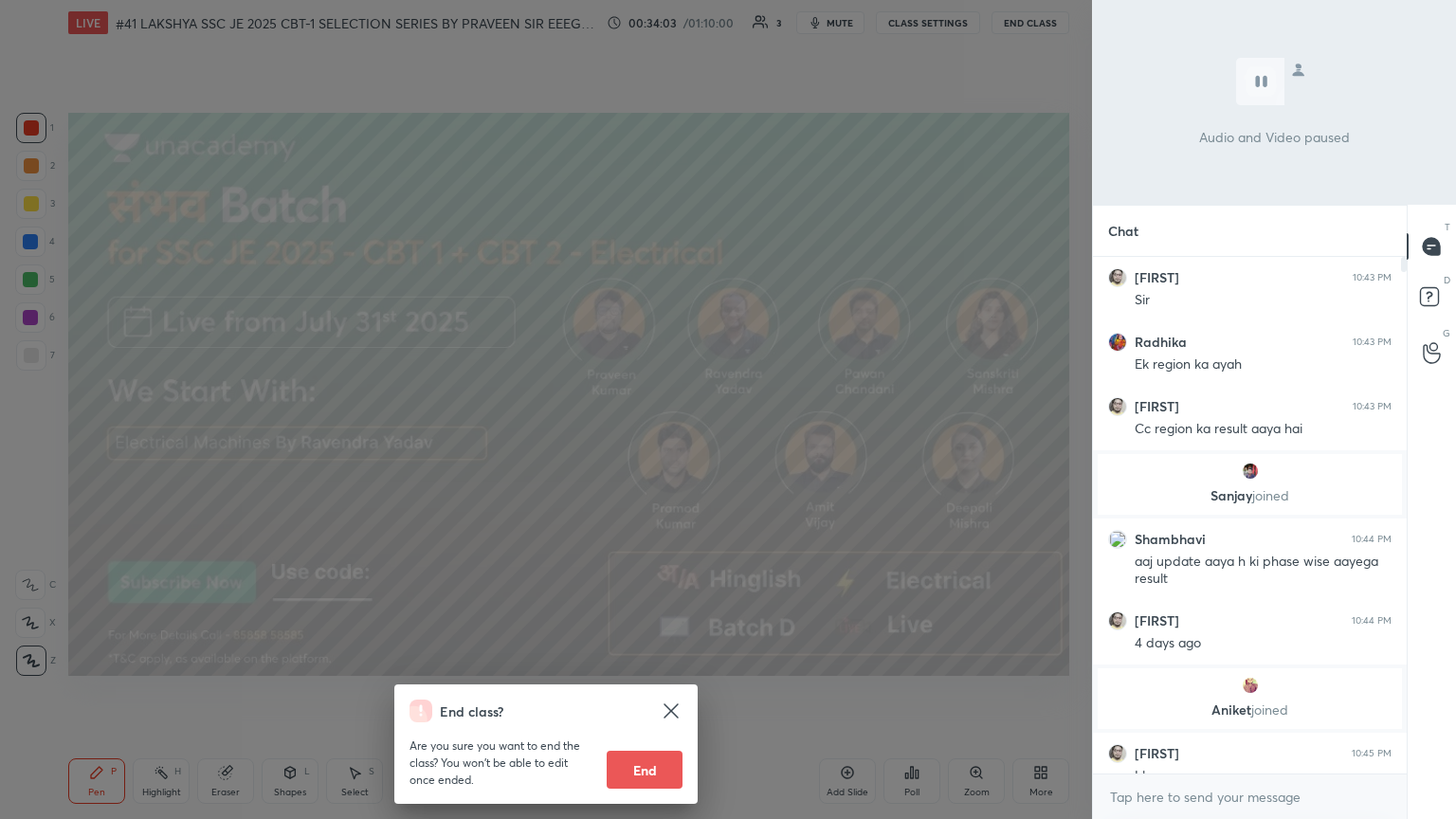 click on "End" at bounding box center (645, 770) 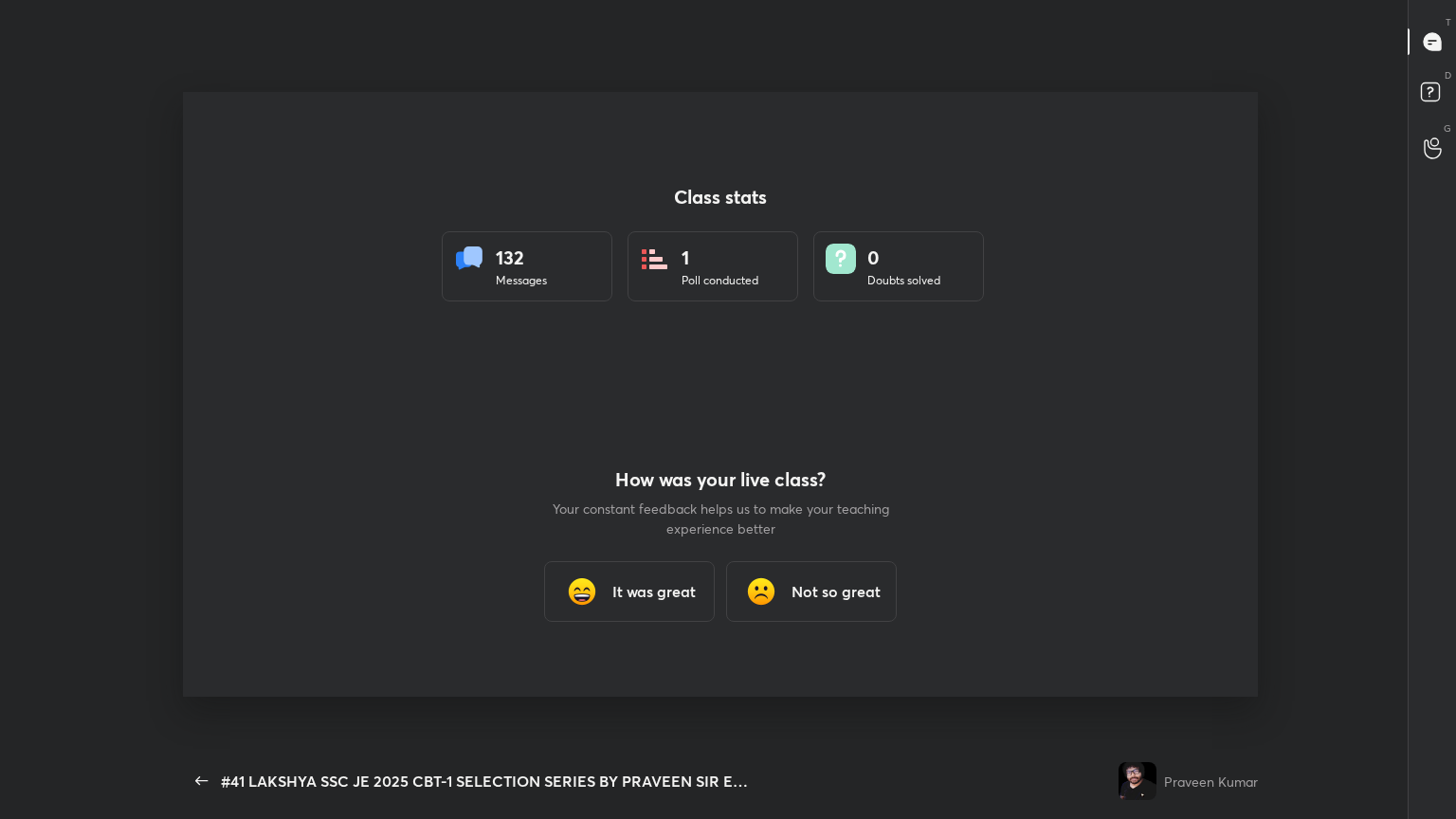 scroll, scrollTop: 94094, scrollLeft: 93452, axis: both 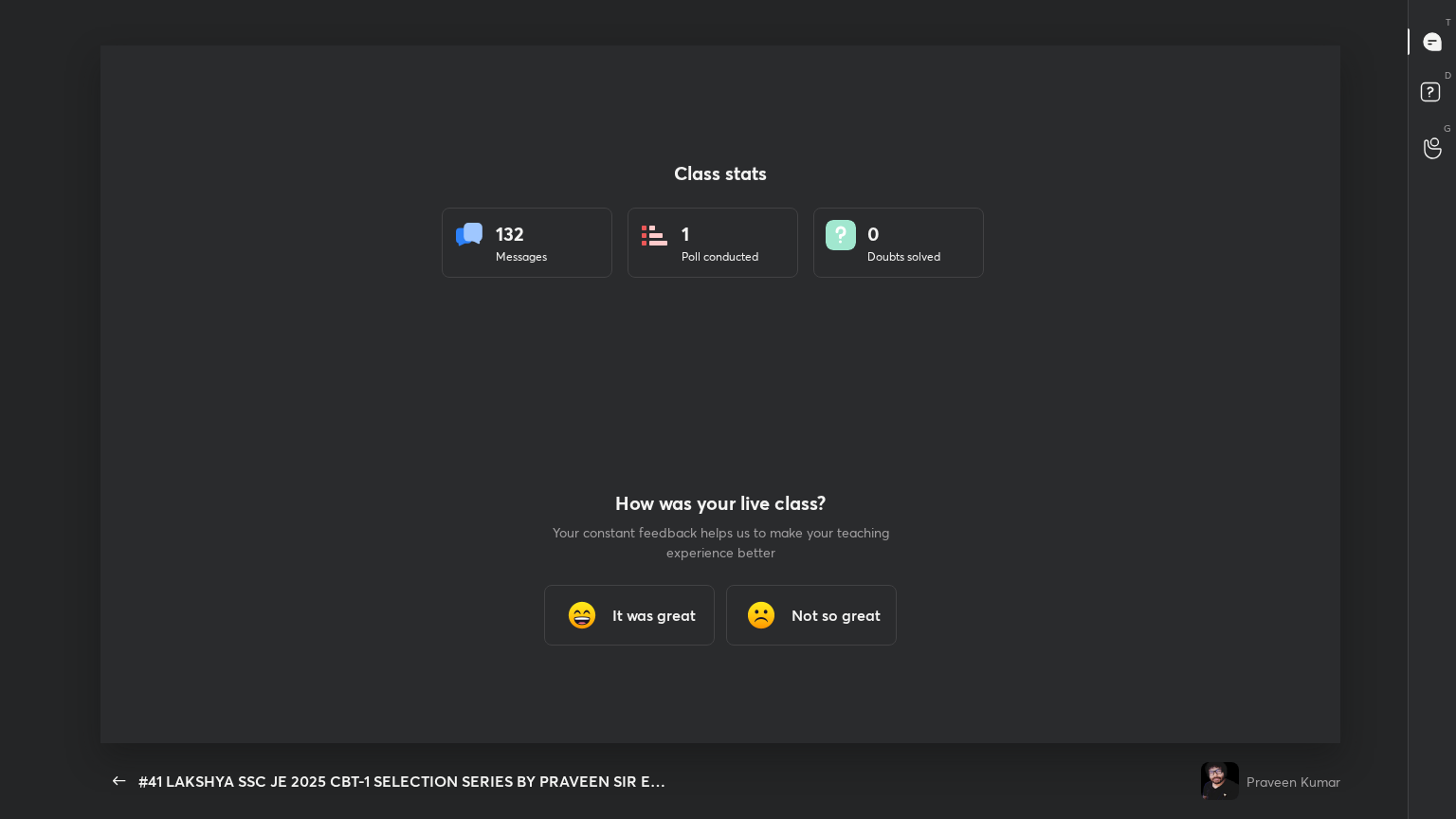 click on "It was great" at bounding box center (654, 615) 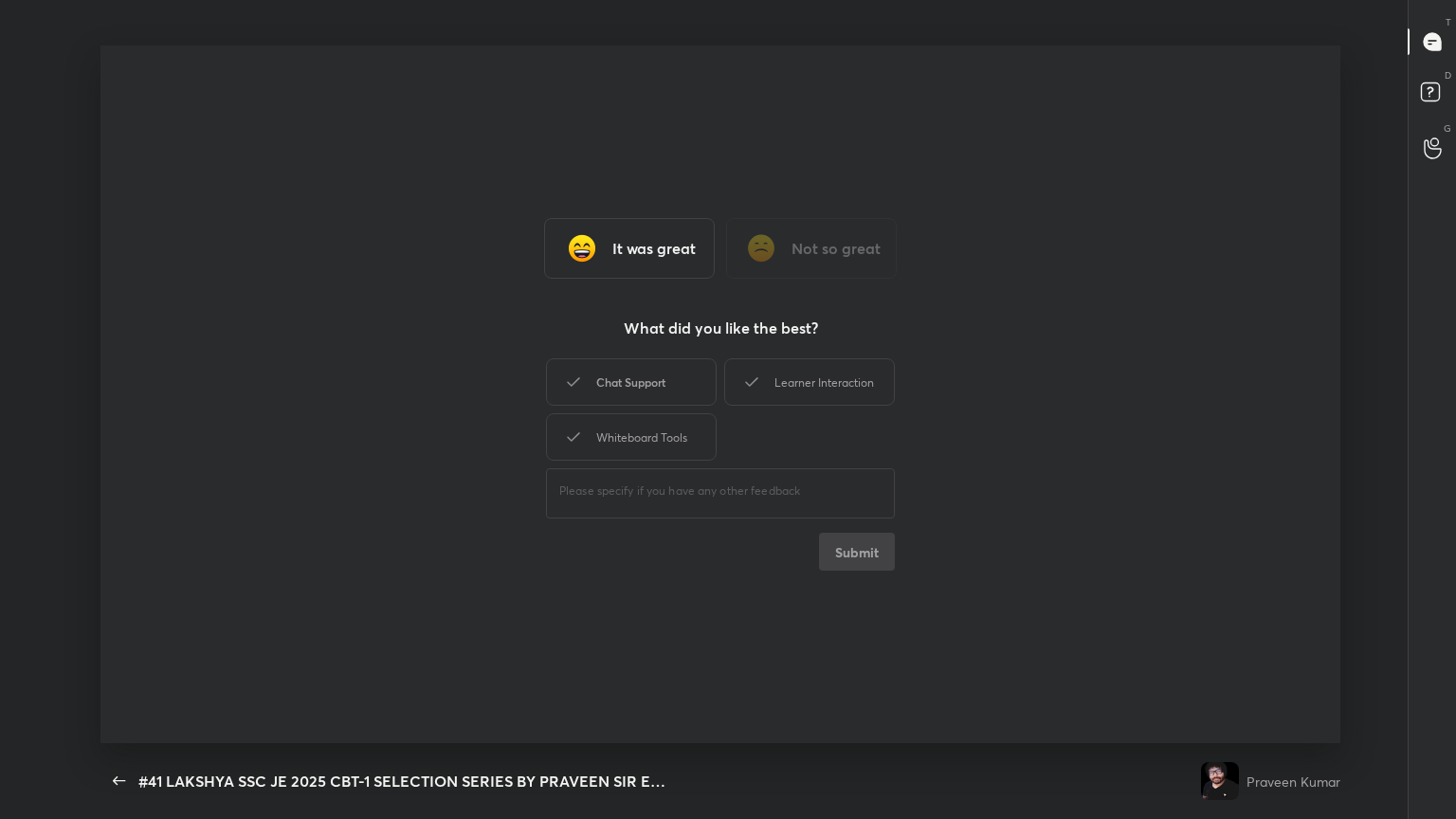 click 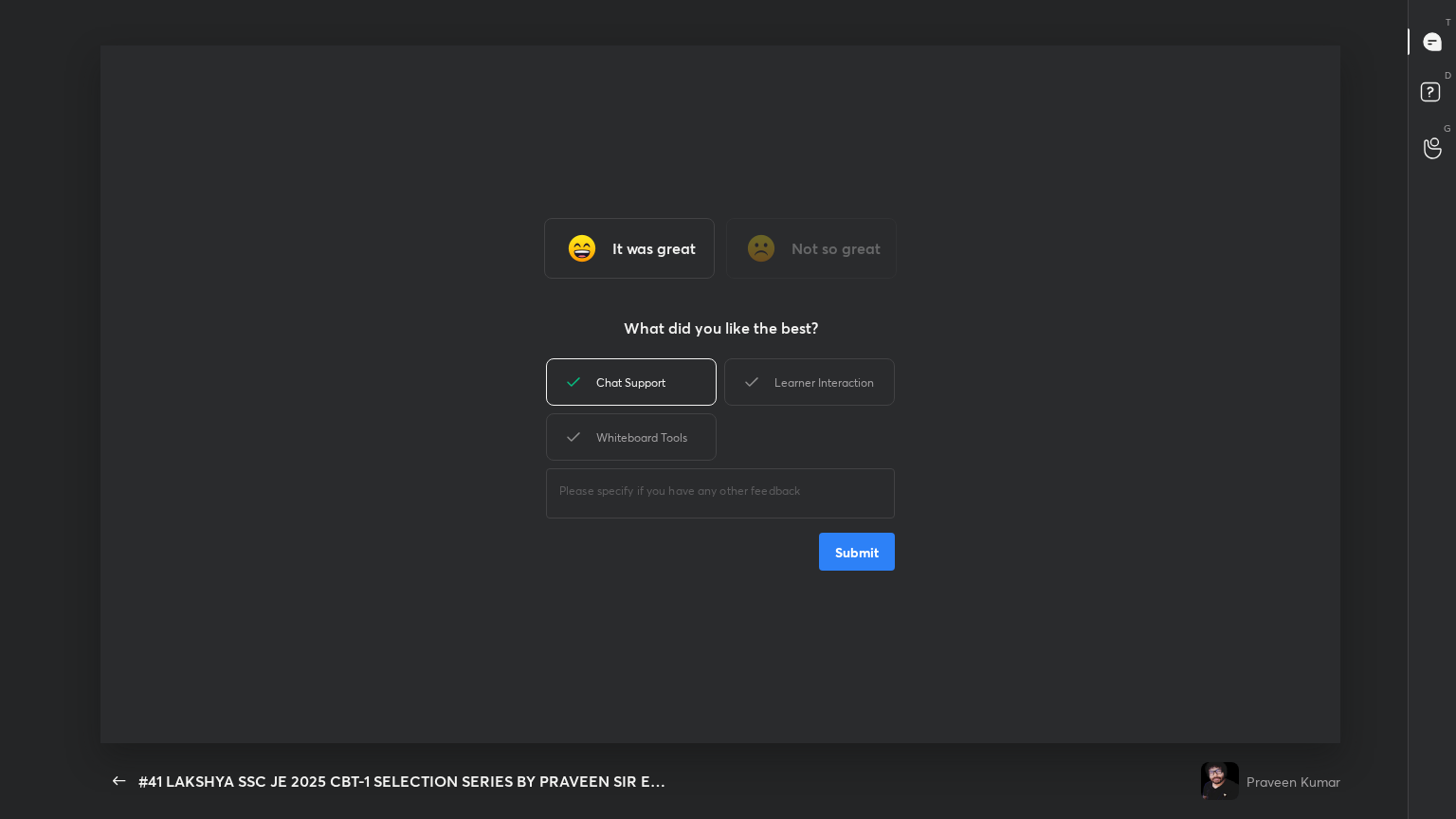 click on "Submit" at bounding box center [857, 552] 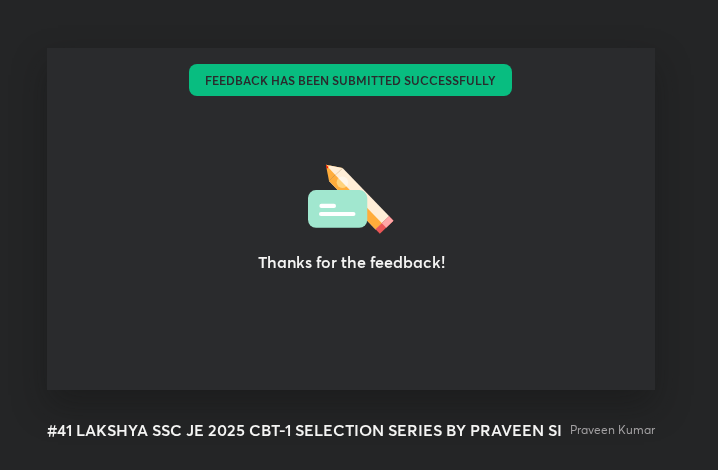 scroll, scrollTop: 342, scrollLeft: 702, axis: both 